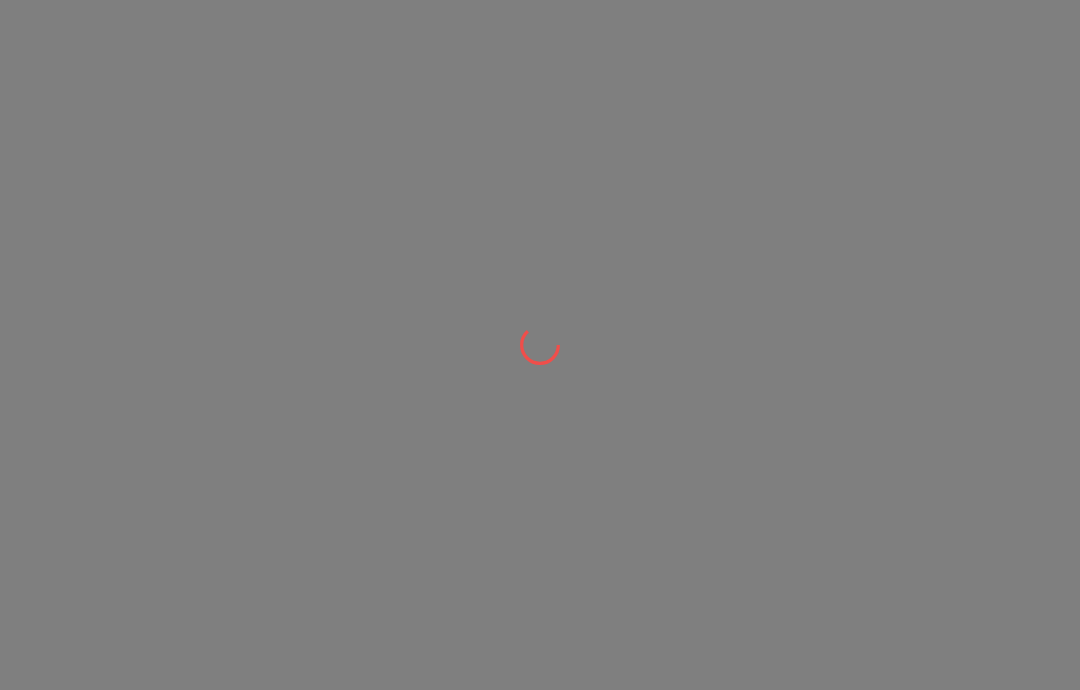 scroll, scrollTop: 0, scrollLeft: 0, axis: both 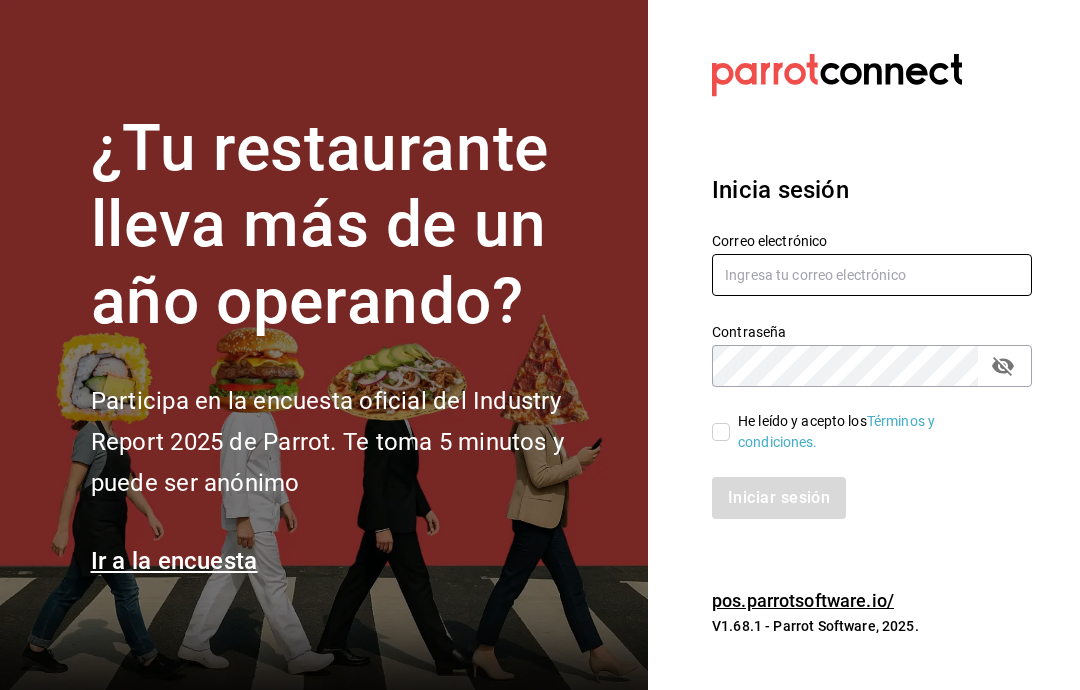 click at bounding box center (872, 275) 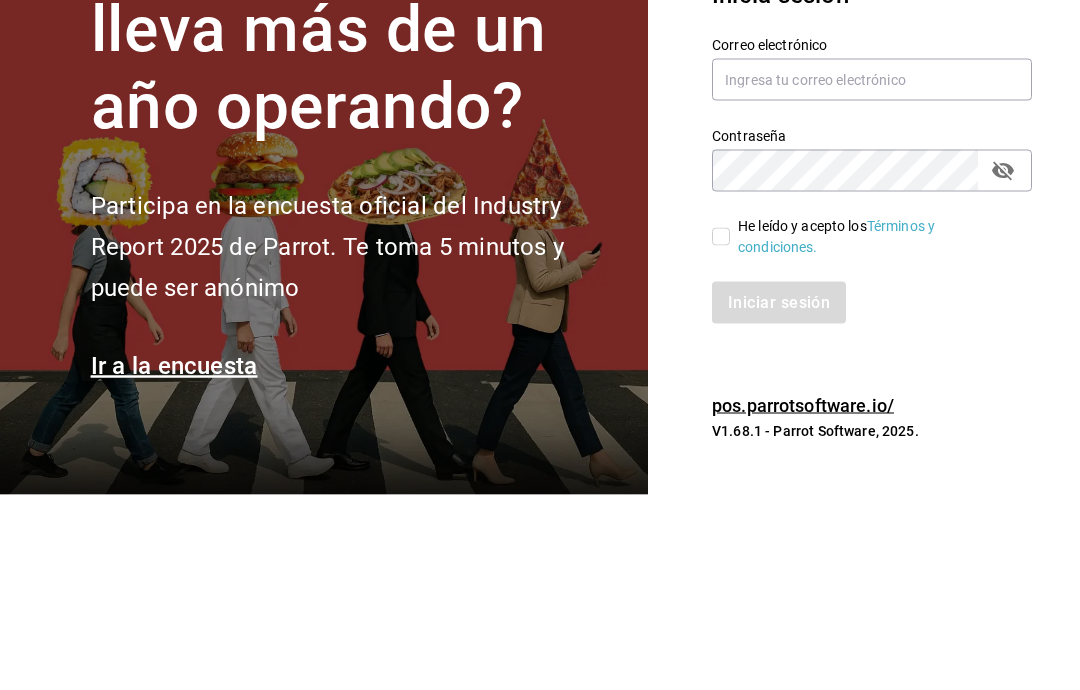 scroll, scrollTop: 80, scrollLeft: 0, axis: vertical 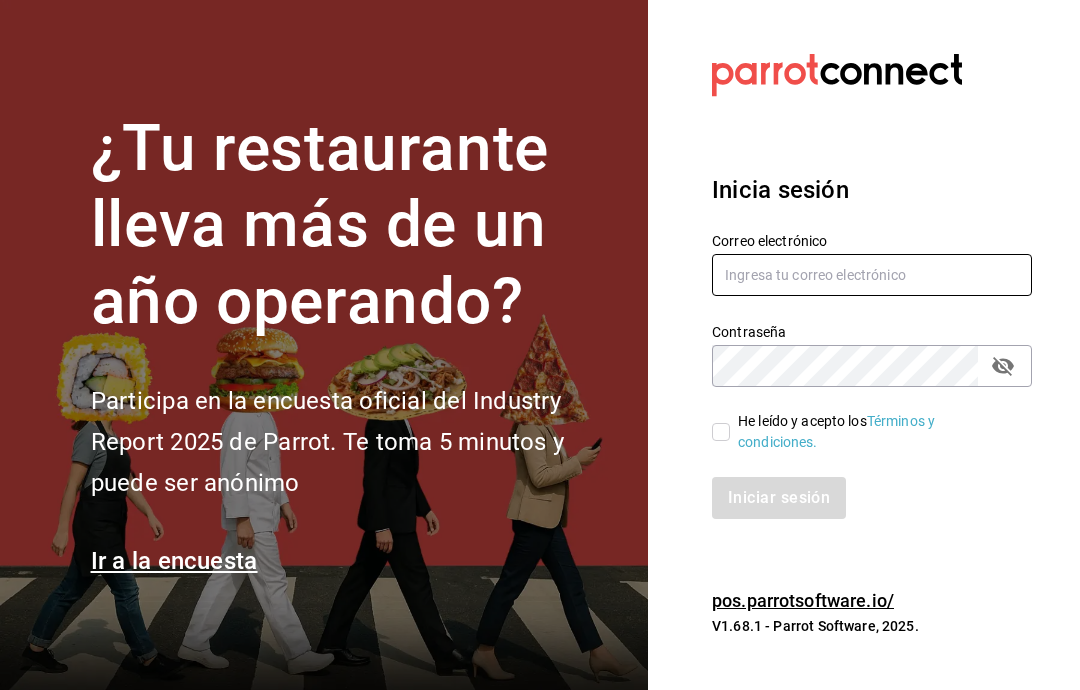 type on "gabino07@gmail.com" 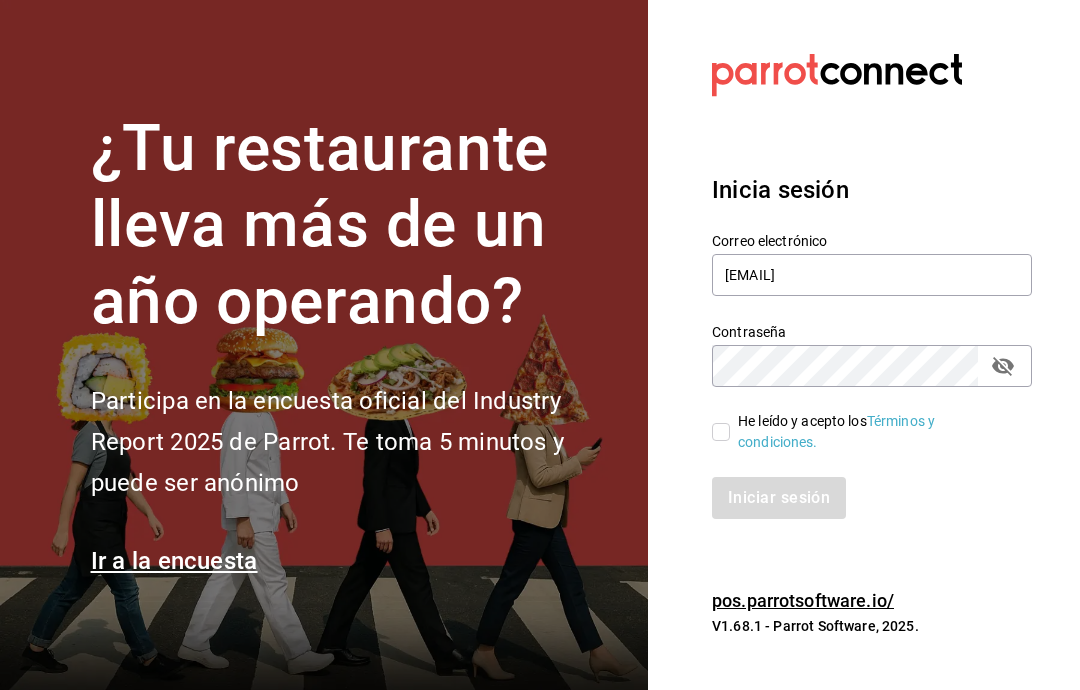 click on "He leído y acepto los  Términos y condiciones." at bounding box center (721, 432) 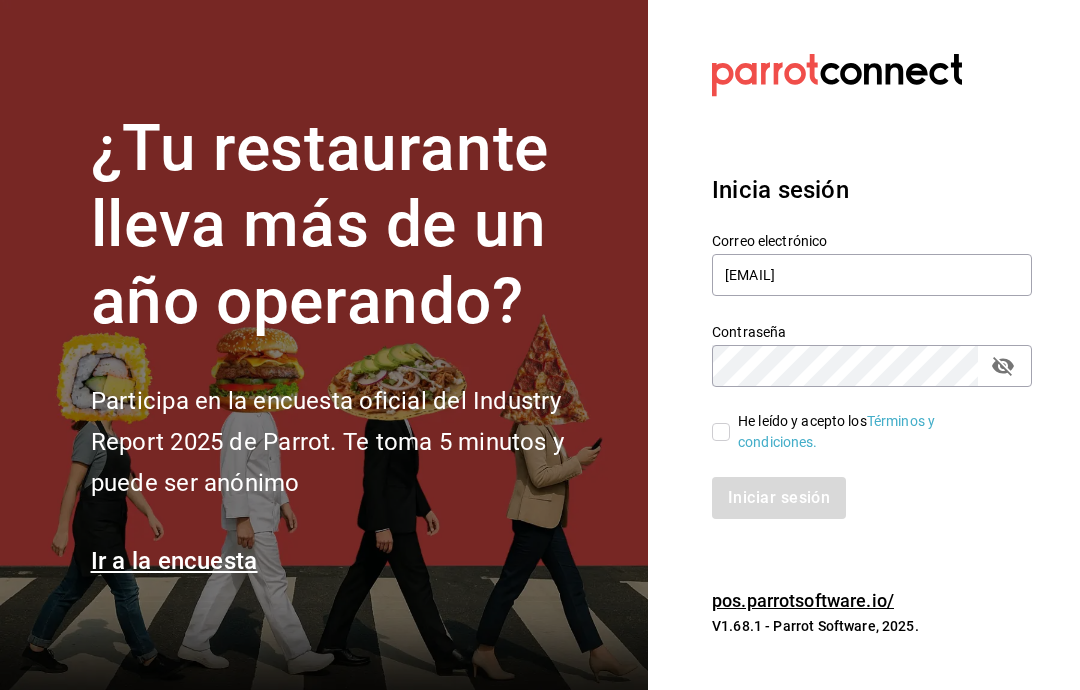 checkbox on "true" 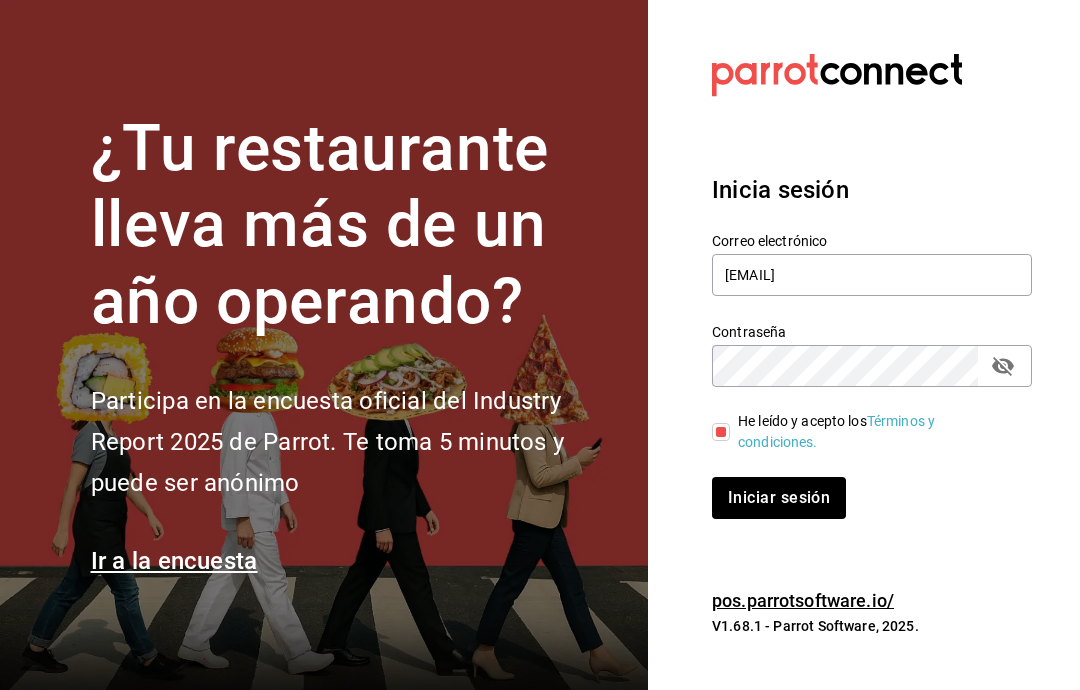 click on "Iniciar sesión" at bounding box center (779, 498) 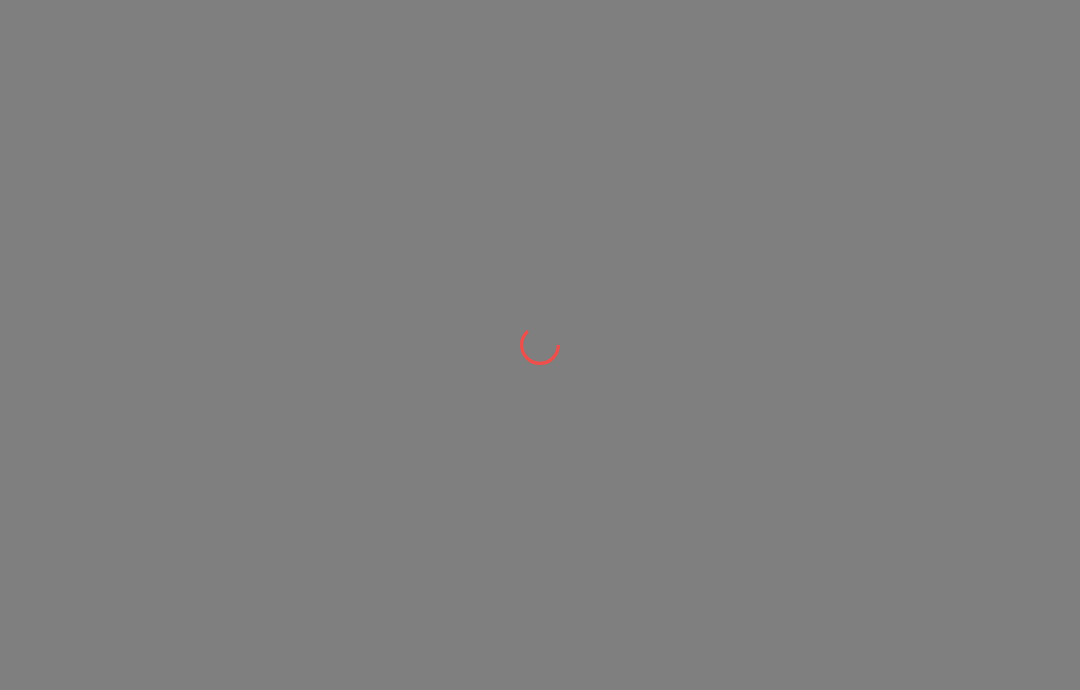 scroll, scrollTop: 0, scrollLeft: 0, axis: both 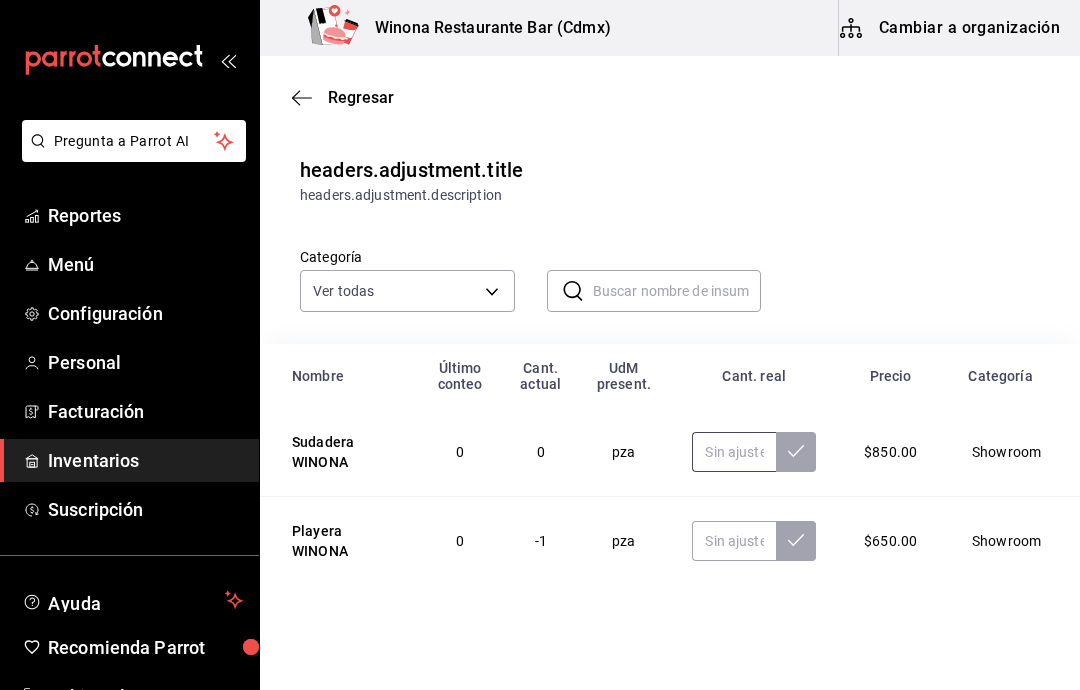 click at bounding box center [734, 452] 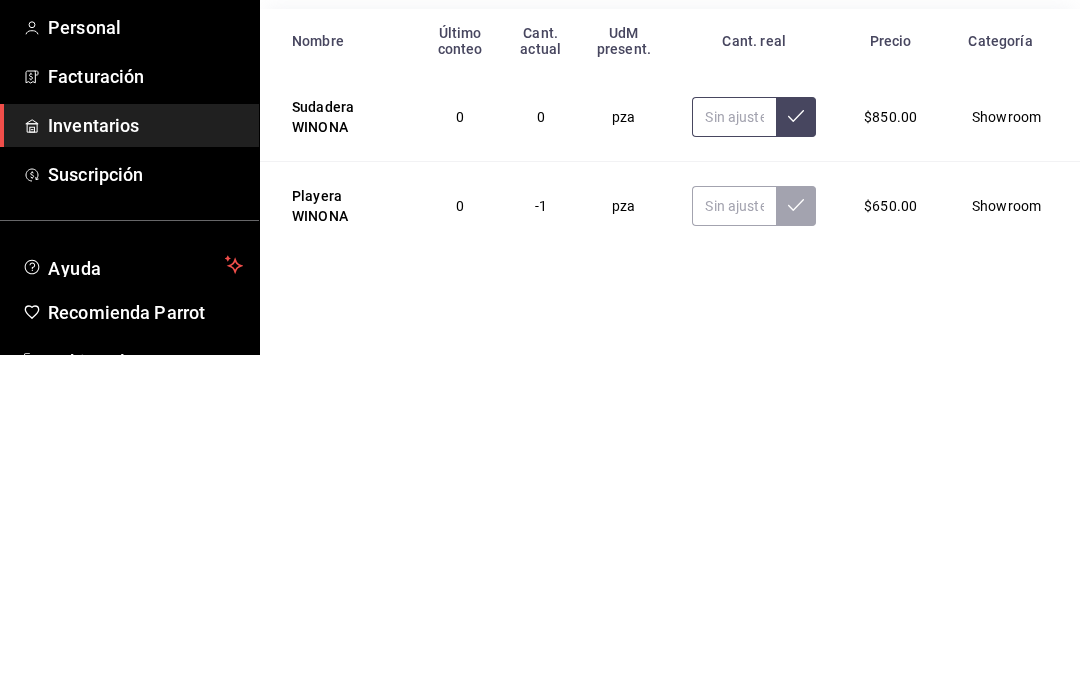 type on "4.00" 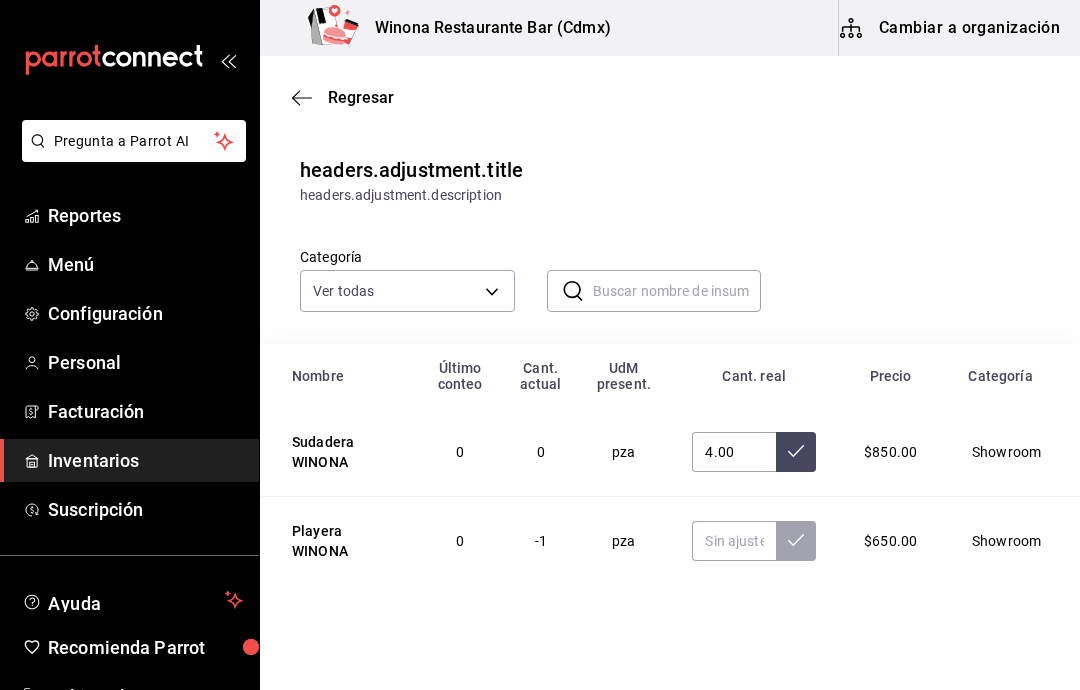click 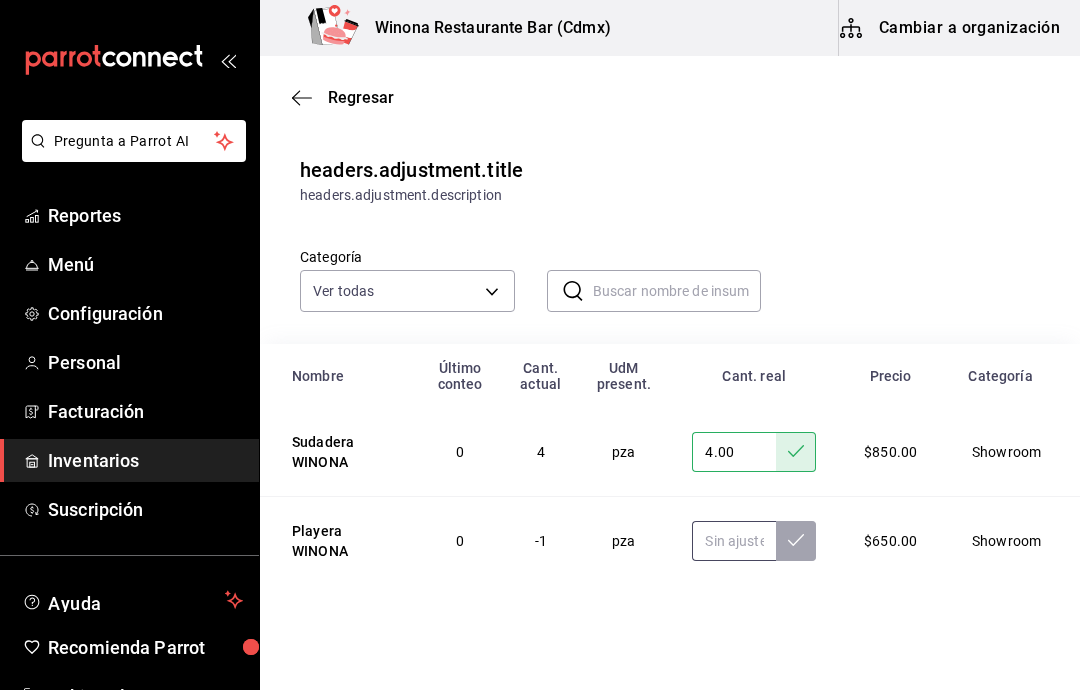 click at bounding box center [734, 541] 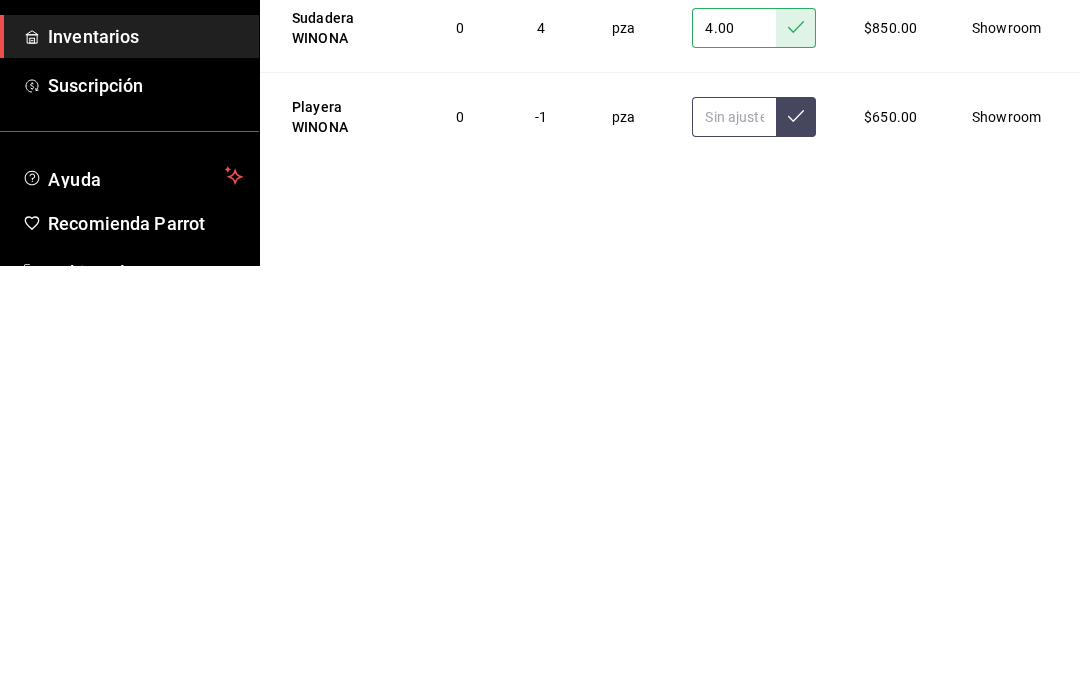 type on "5.00" 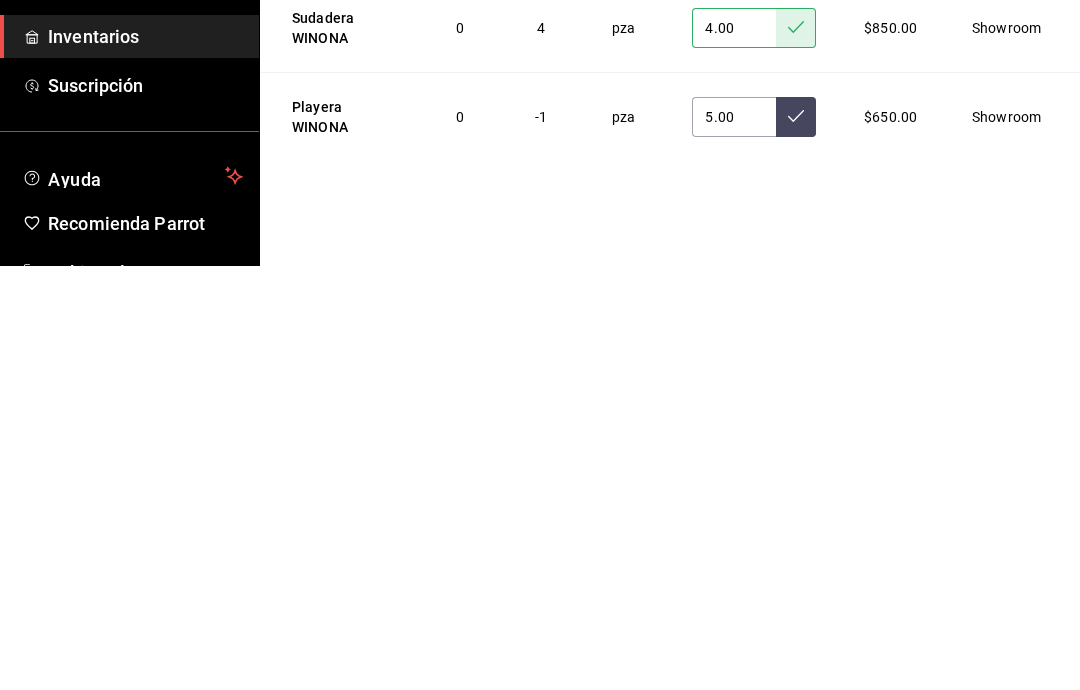 click at bounding box center (796, 541) 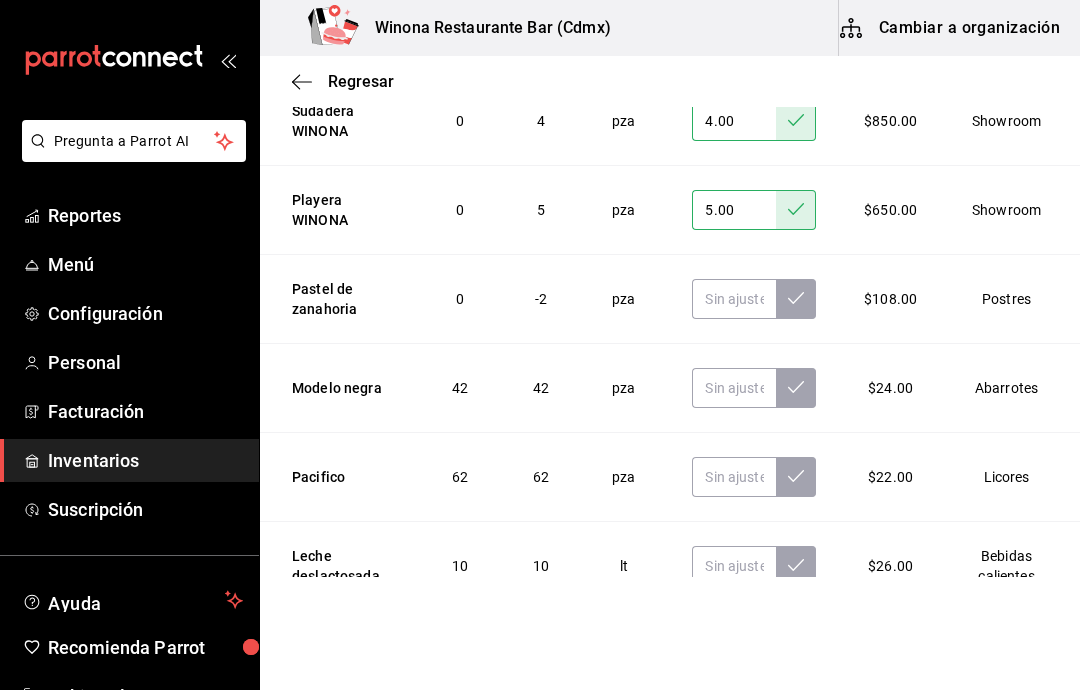 scroll, scrollTop: 331, scrollLeft: 0, axis: vertical 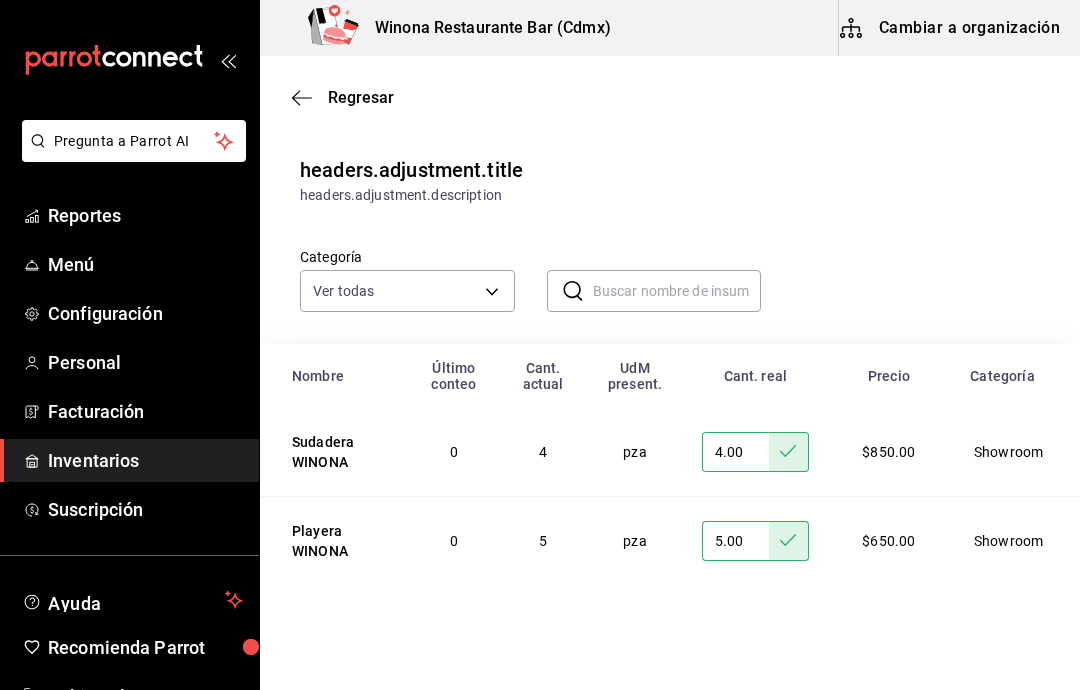 click at bounding box center (677, 291) 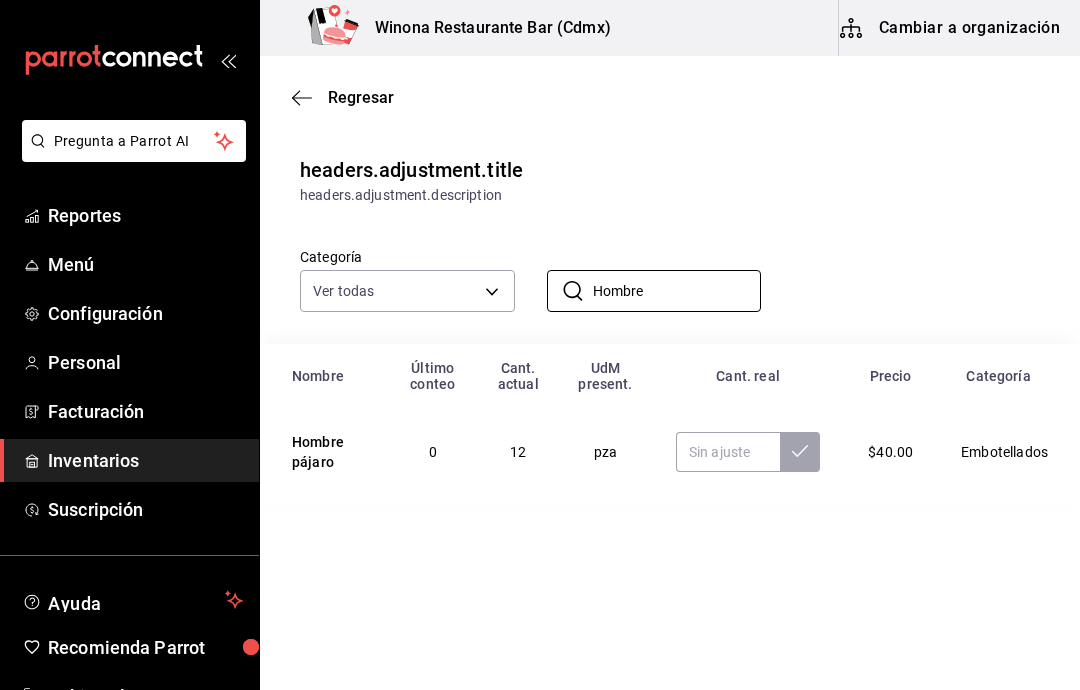 type on "Hombre" 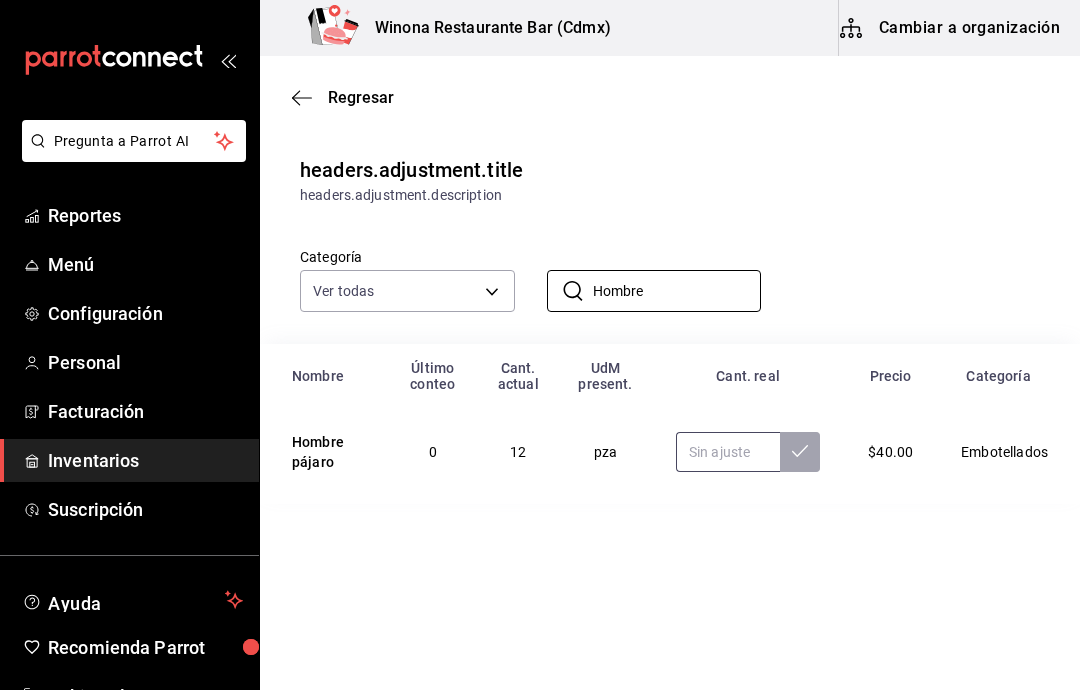click at bounding box center (728, 452) 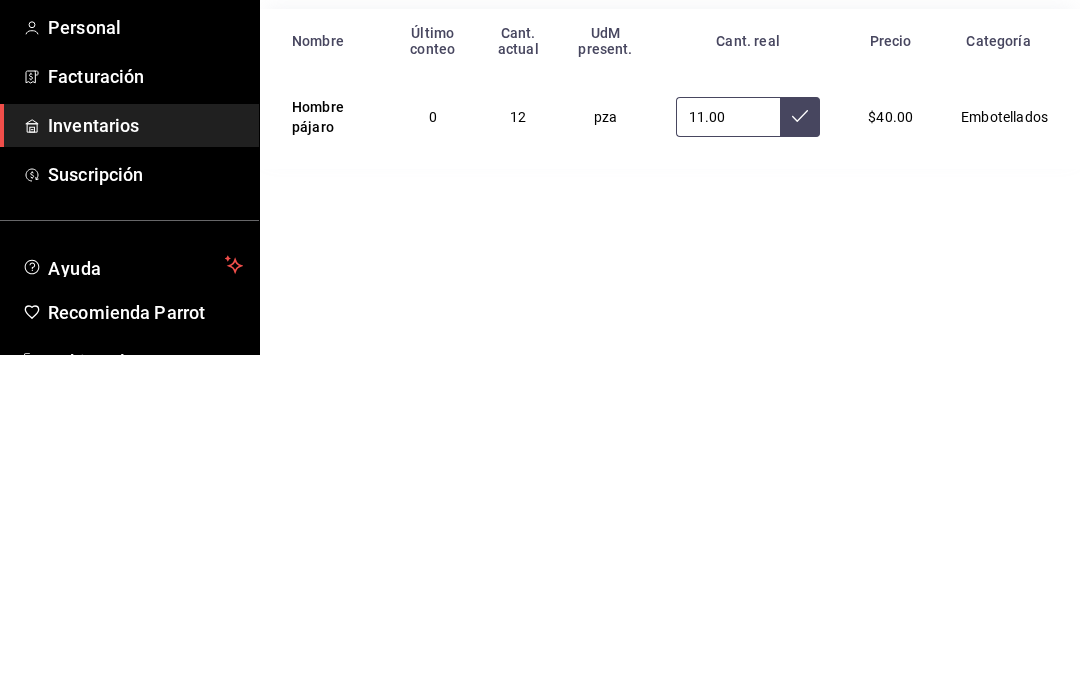 type on "11.00" 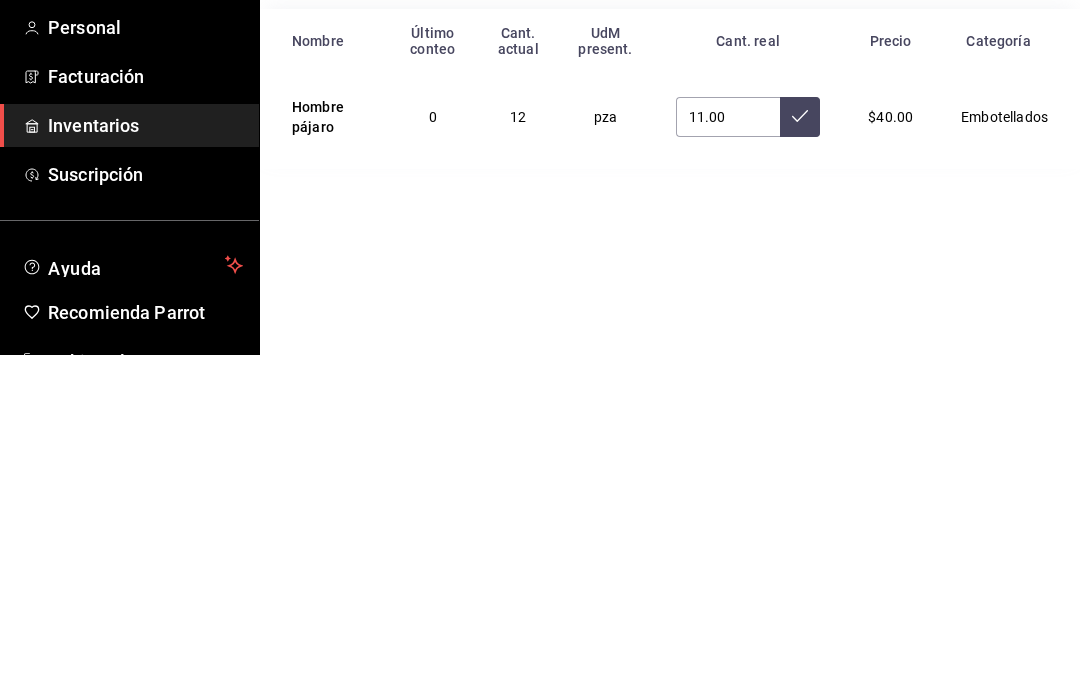 click 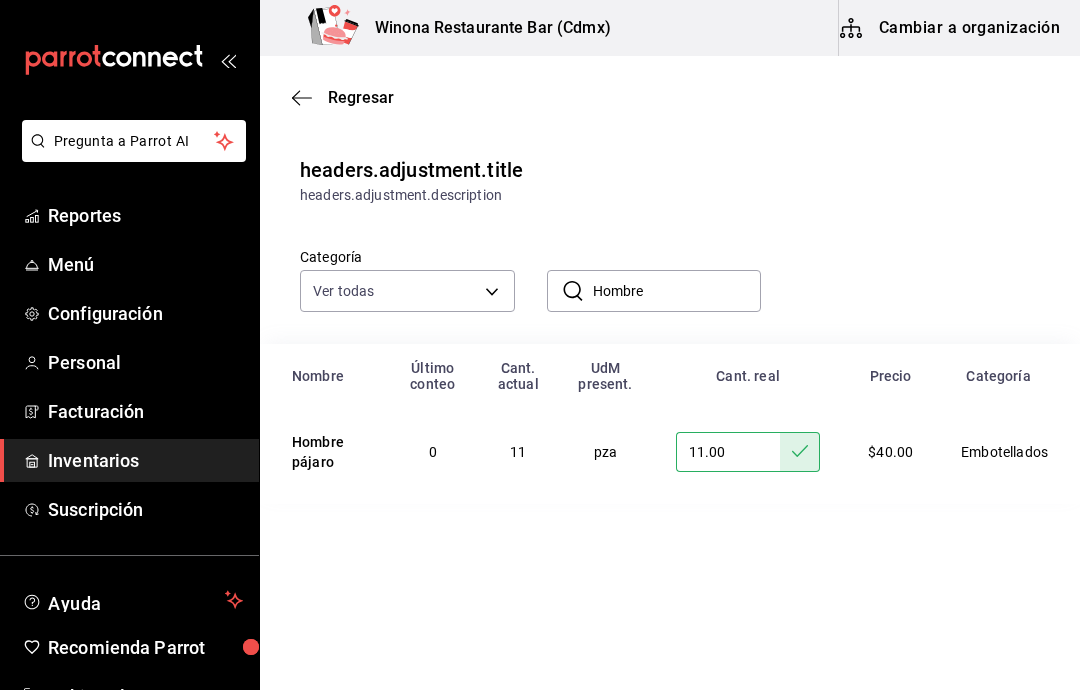 click on "Hombre" at bounding box center [677, 291] 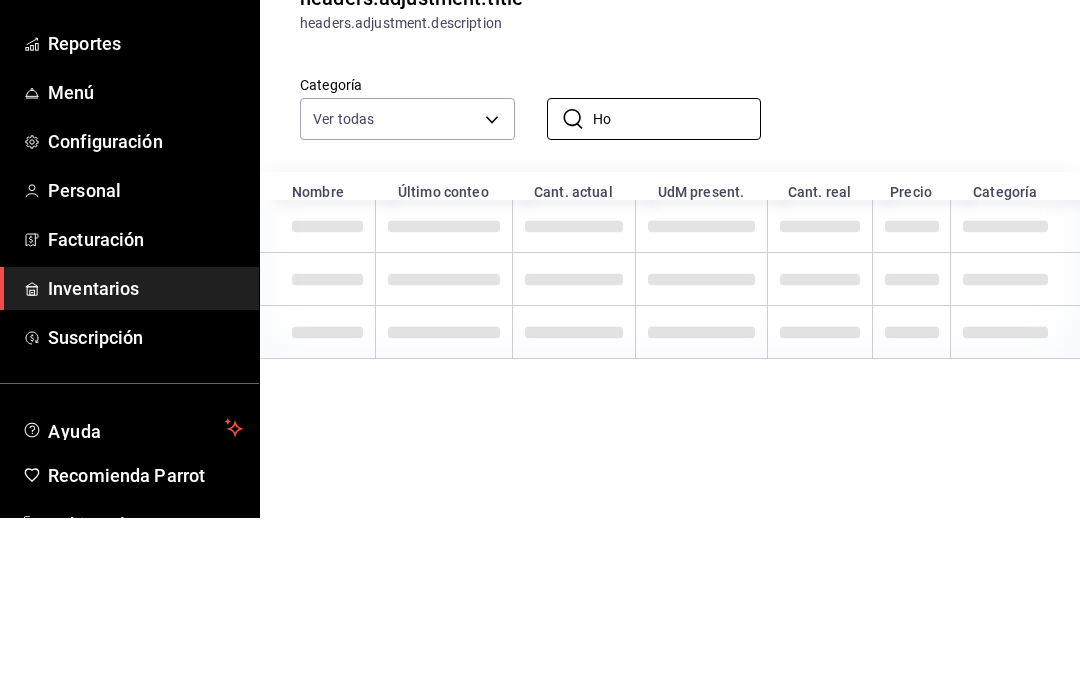 type on "H" 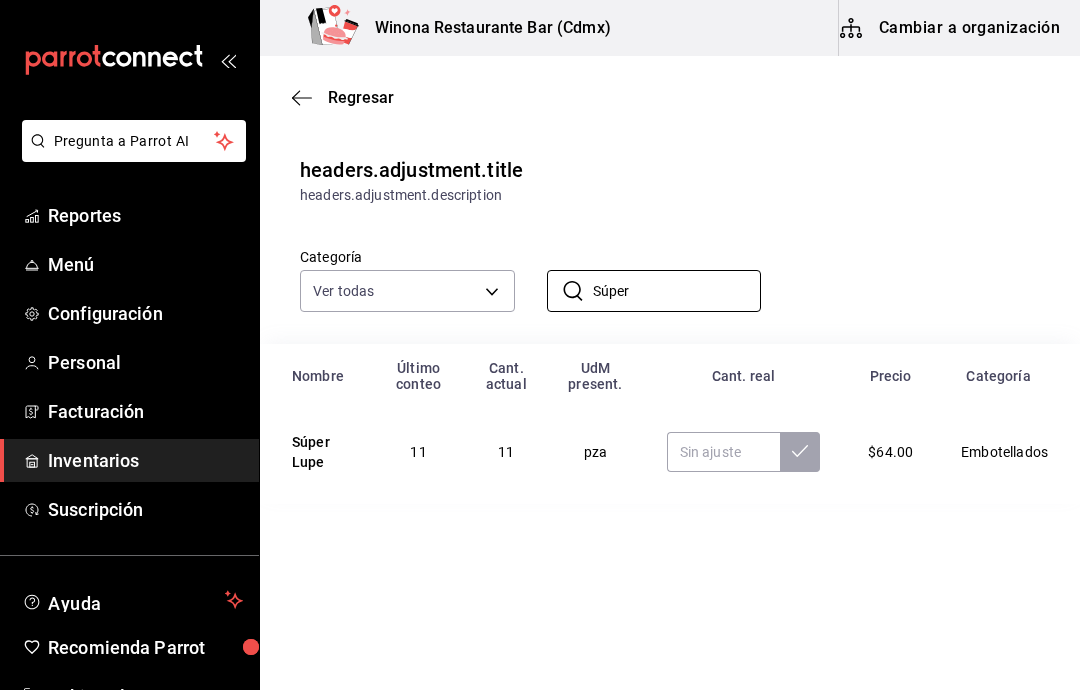 type on "Súper" 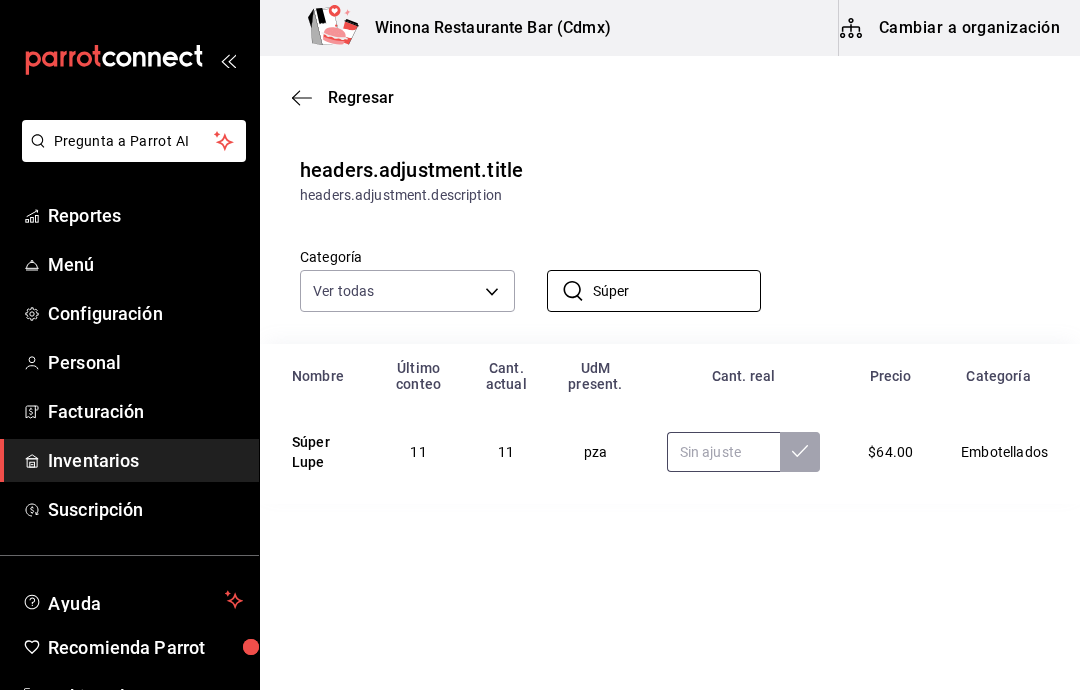 click at bounding box center (724, 452) 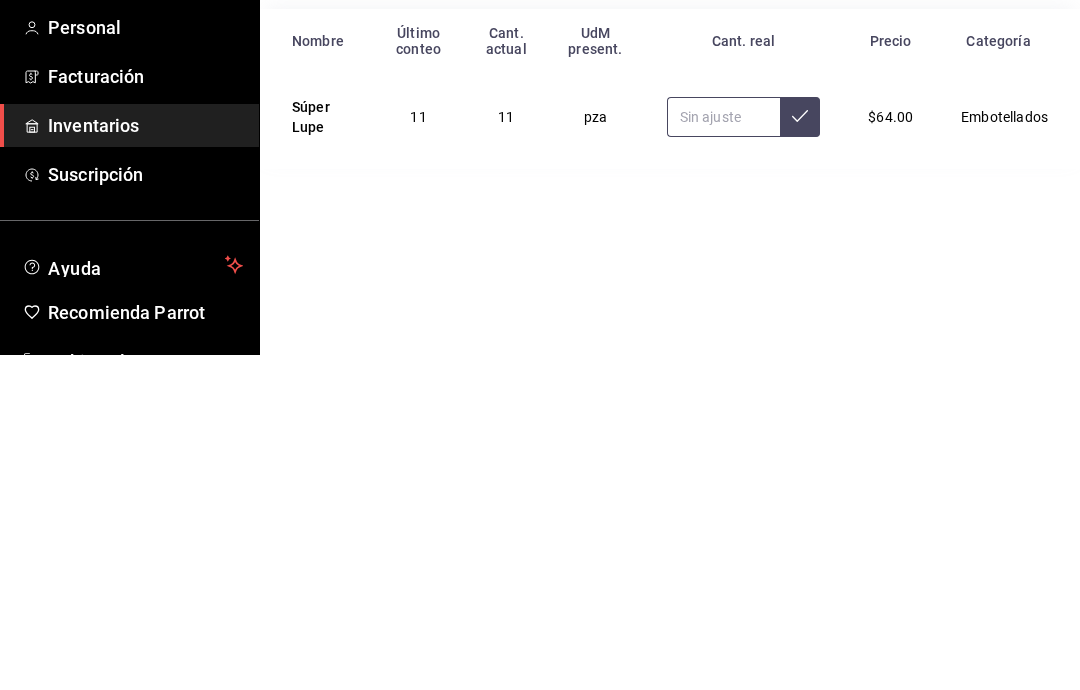 type on "9.00" 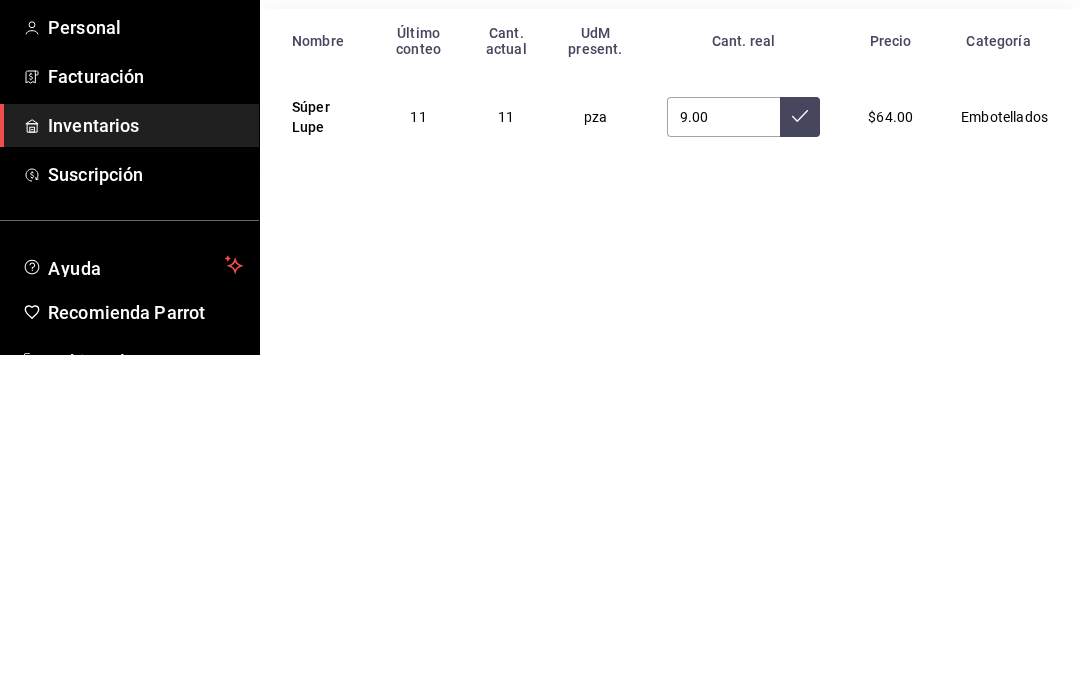 click at bounding box center (800, 452) 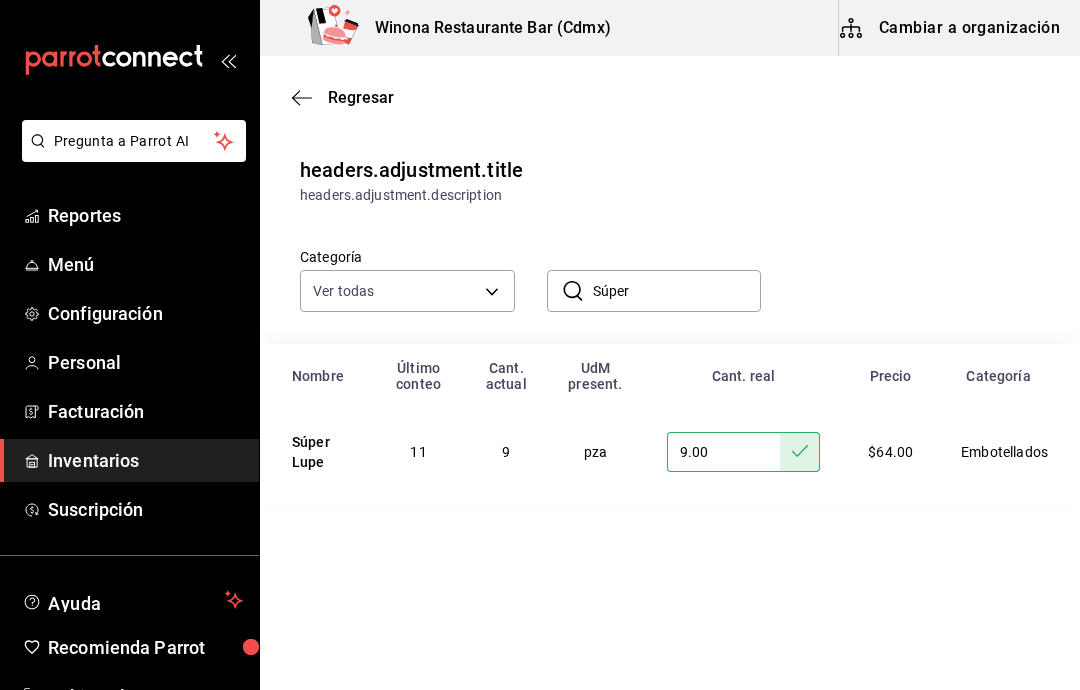 click on "Súper" at bounding box center [677, 291] 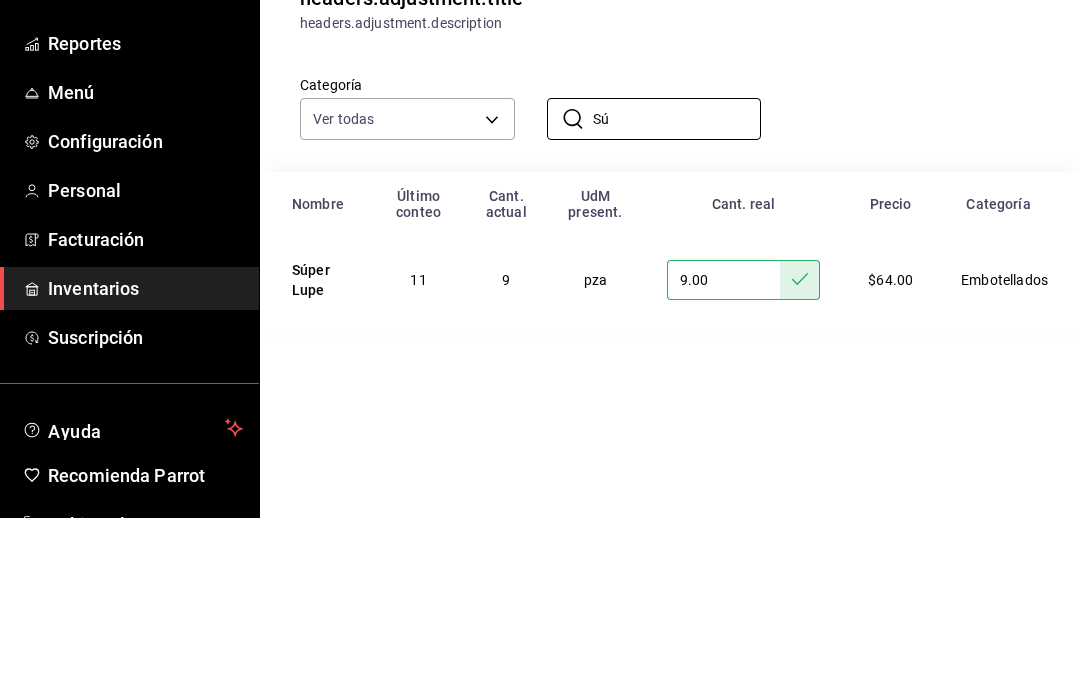 type on "S" 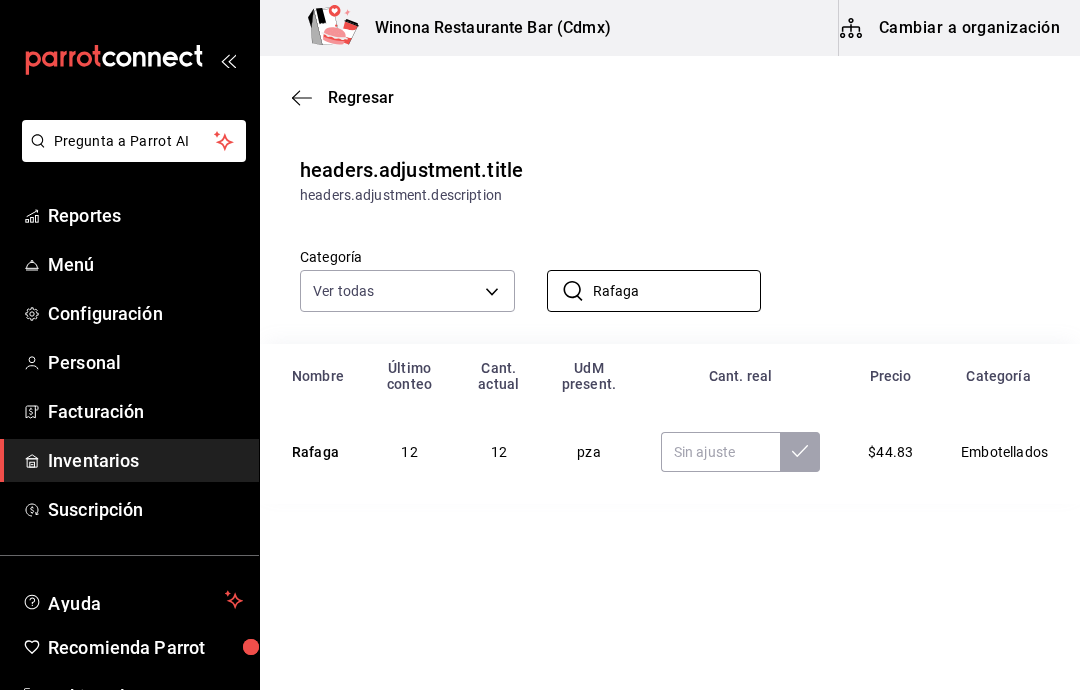 click on "Rafaga" at bounding box center [677, 291] 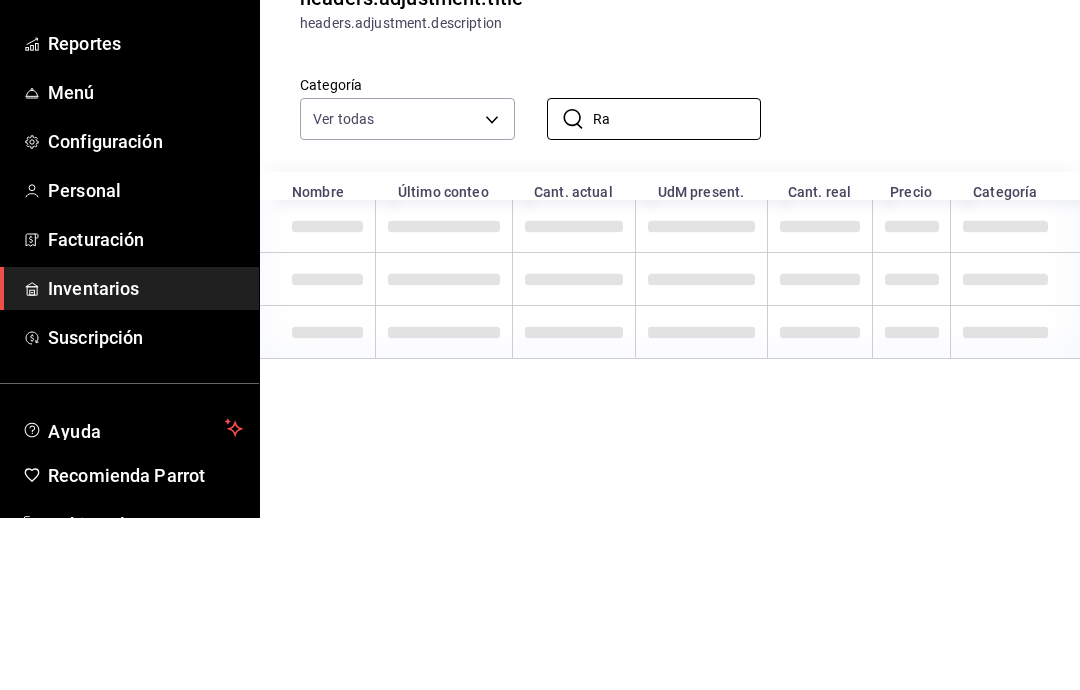 type on "R" 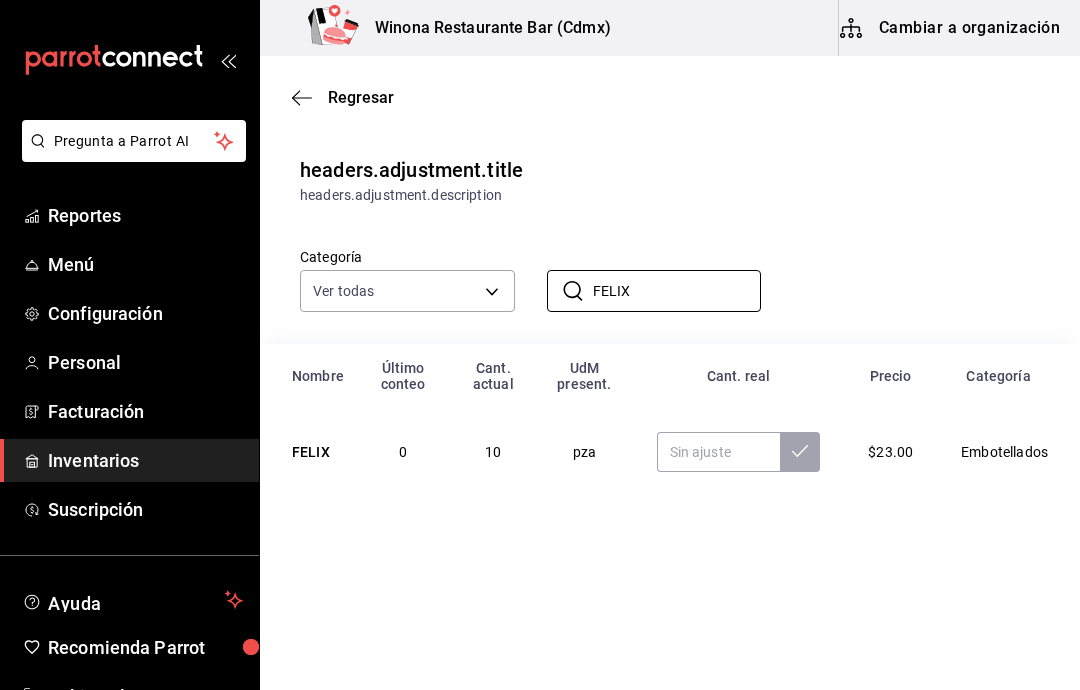 click on "FELIX" at bounding box center (677, 291) 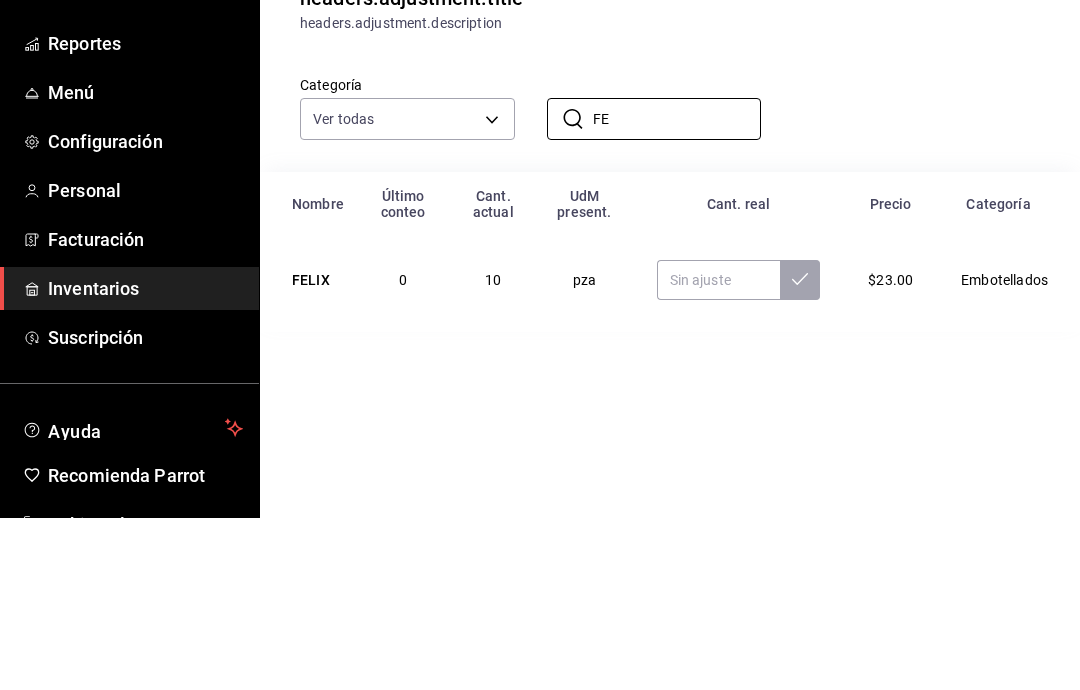type on "F" 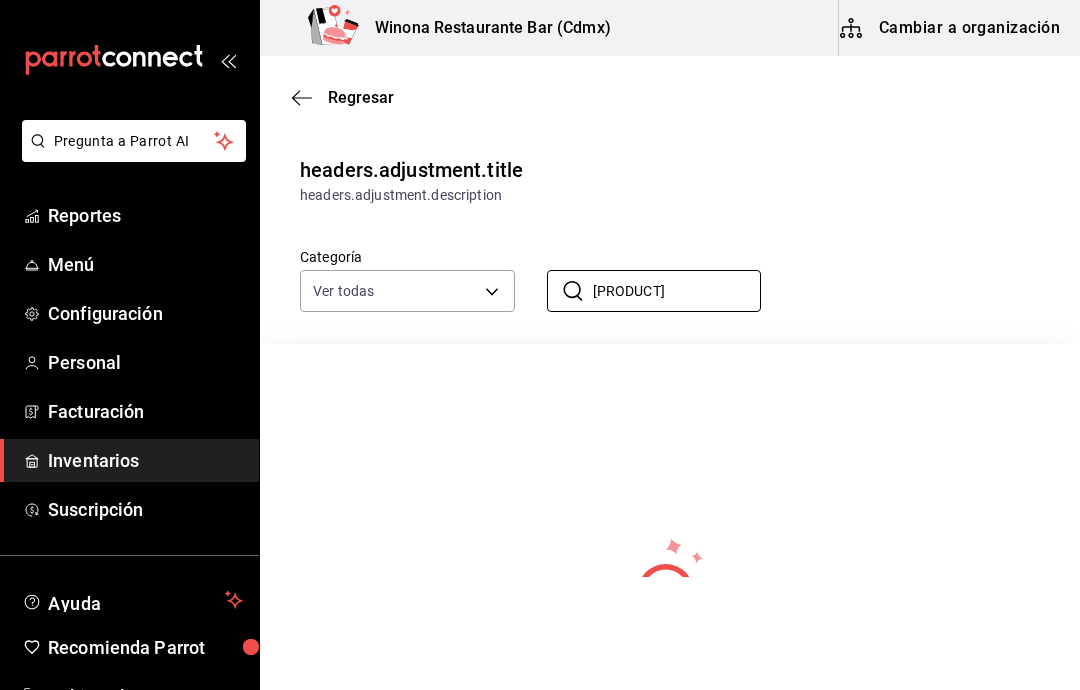 click on "[PRODUCT]" at bounding box center (677, 291) 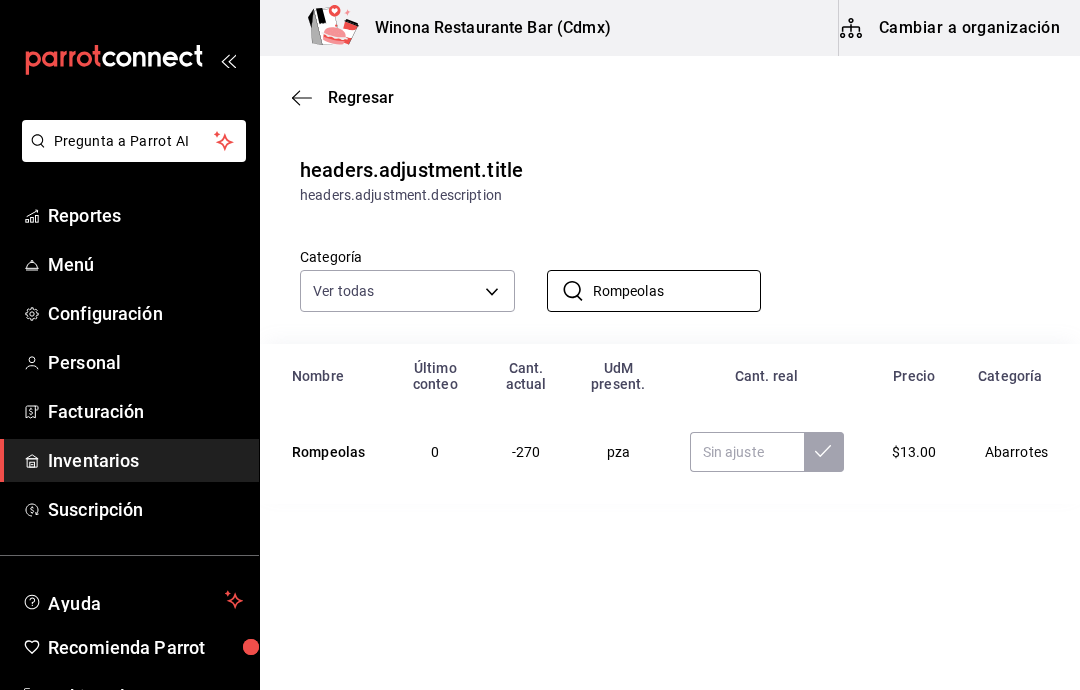 type on "Rompeolas" 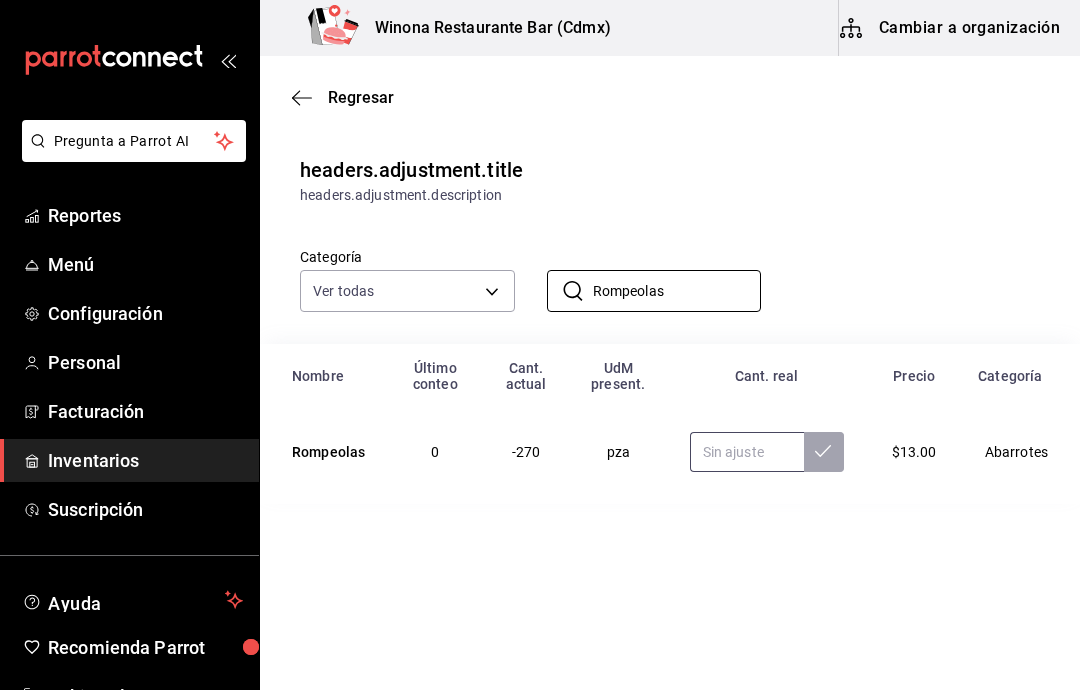 click at bounding box center (747, 452) 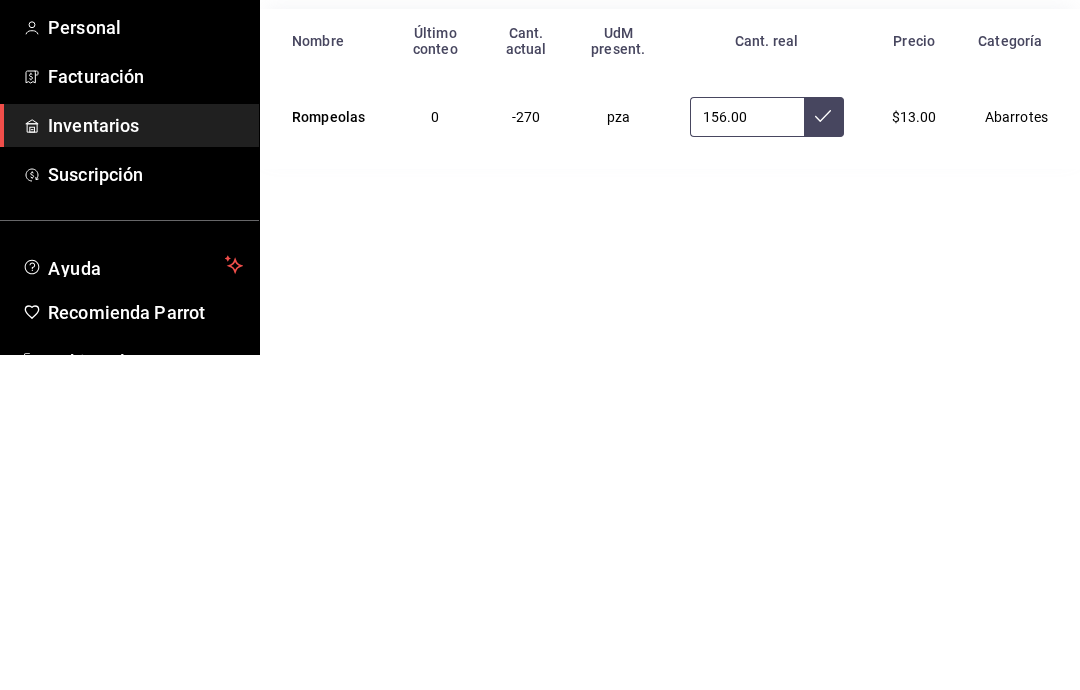 type on "156.00" 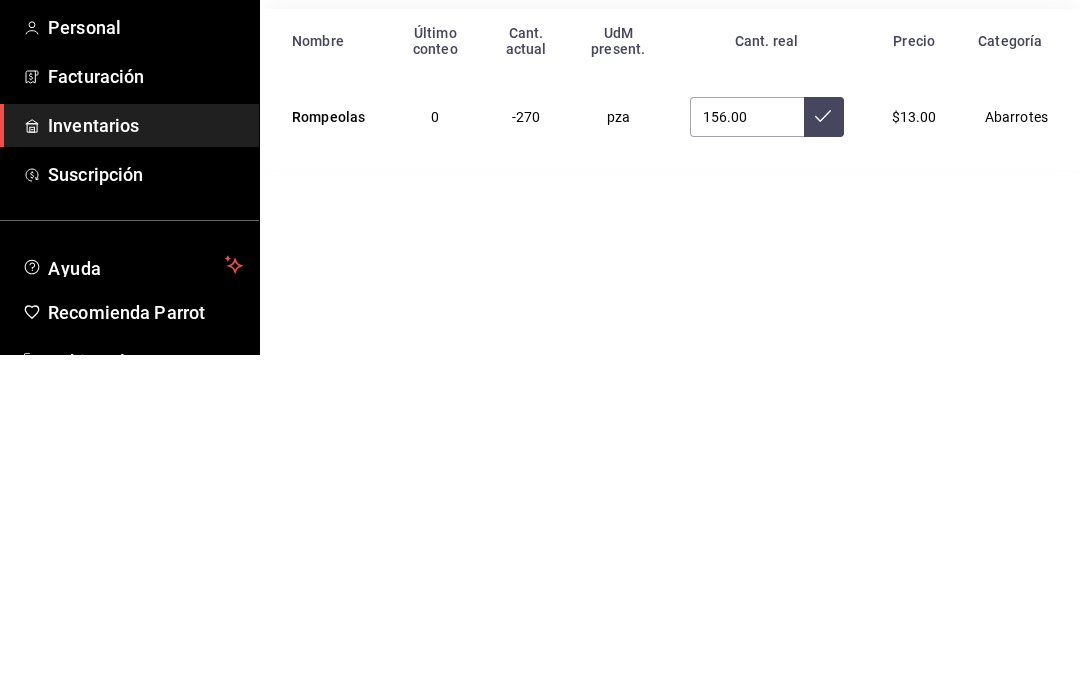 click 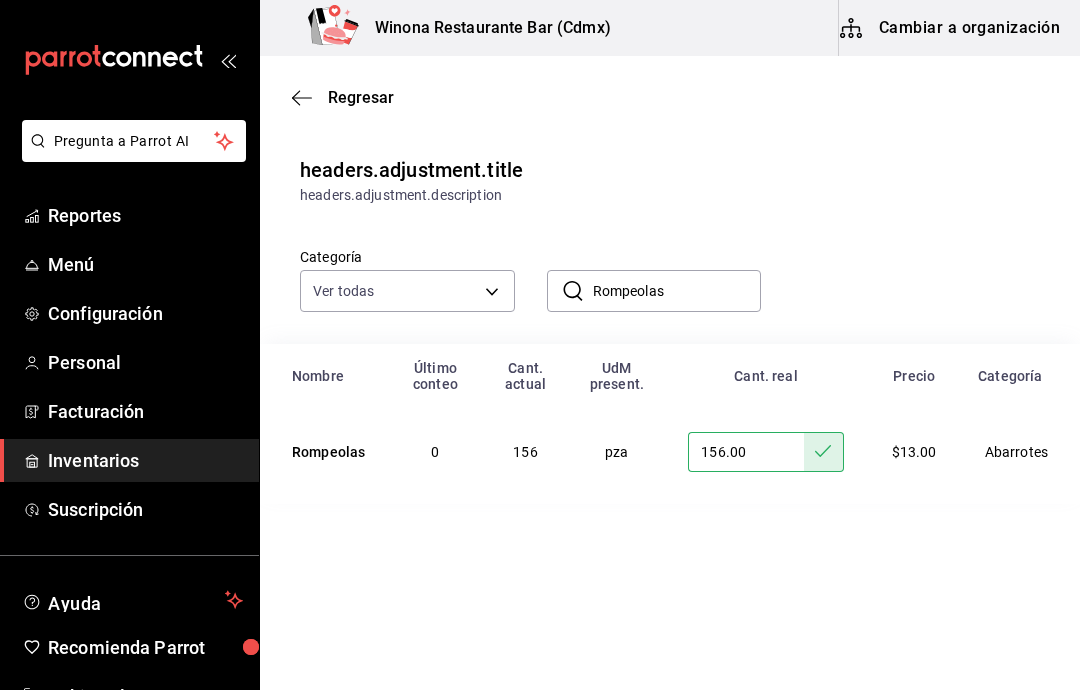 click on "Rompeolas" at bounding box center (677, 291) 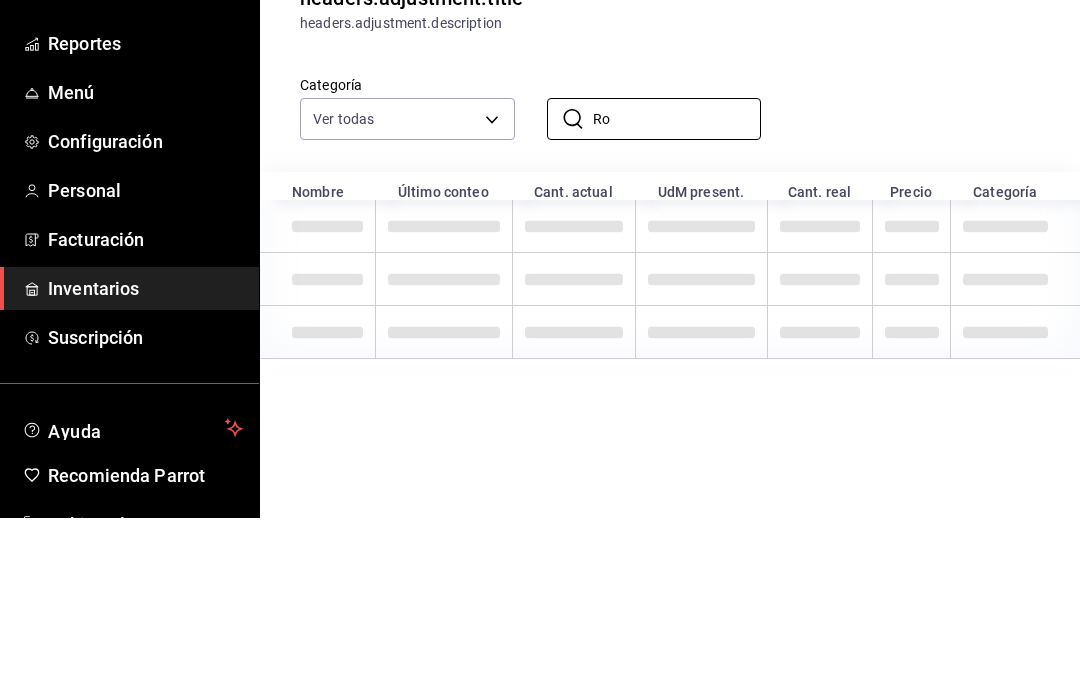type on "R" 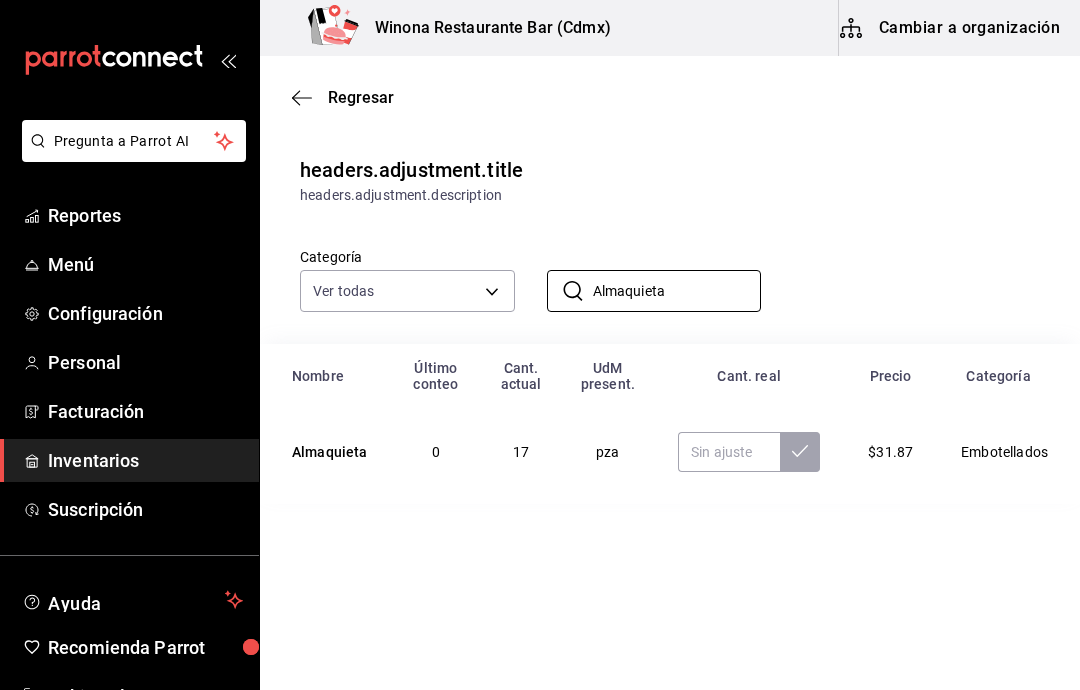 click on "Almaquieta" at bounding box center [677, 291] 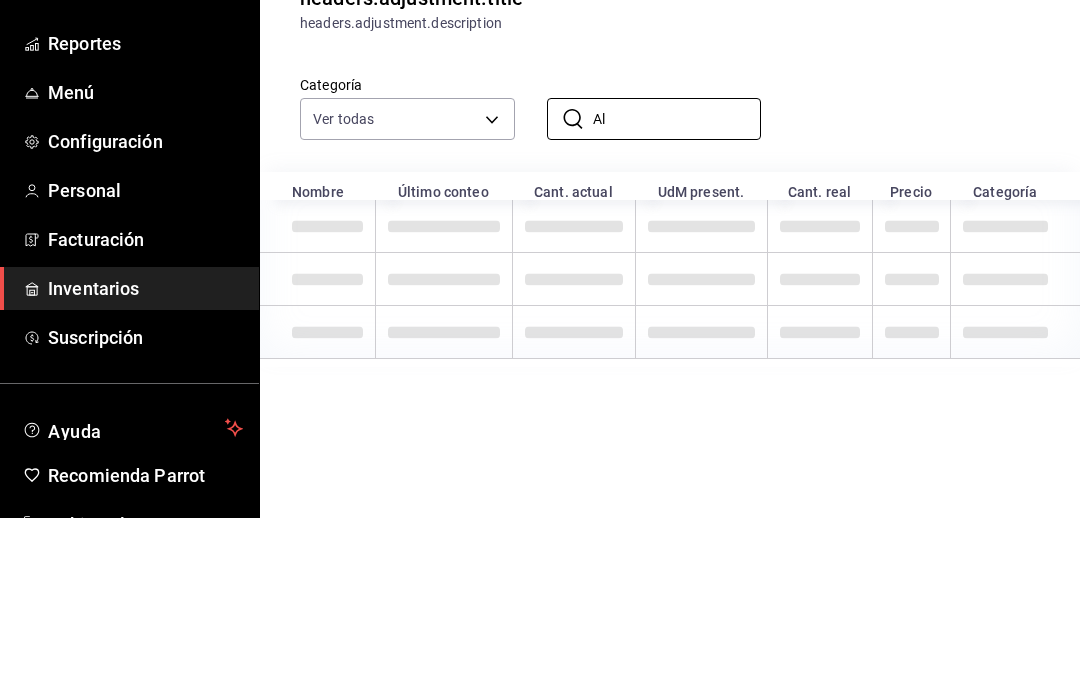 type on "A" 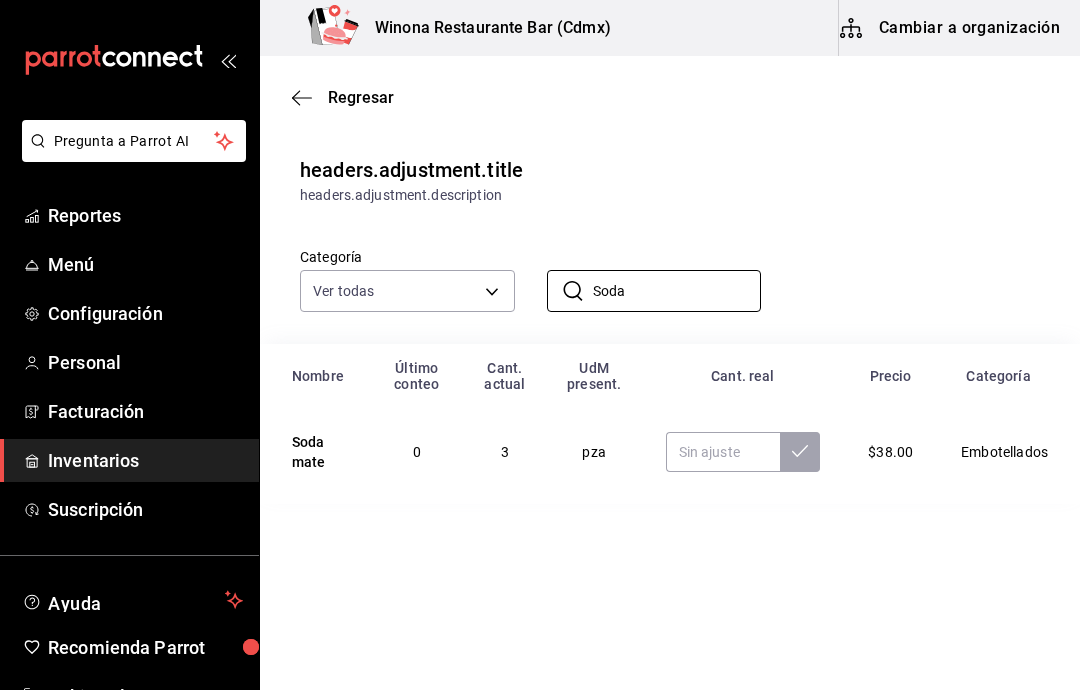click on "Soda" at bounding box center (677, 291) 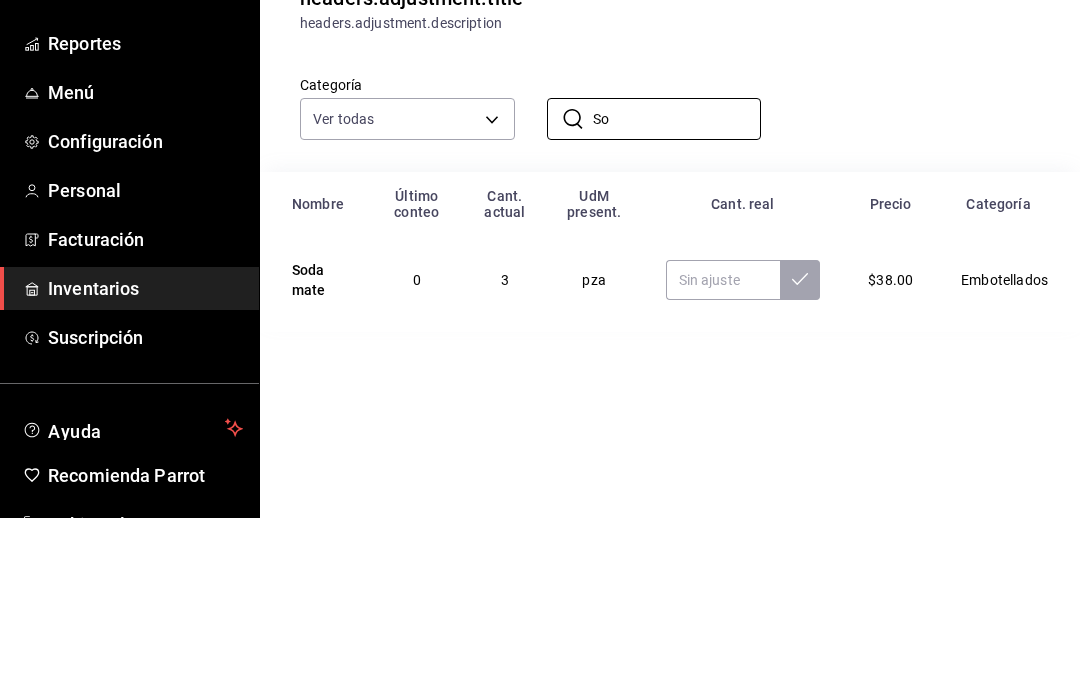 type on "S" 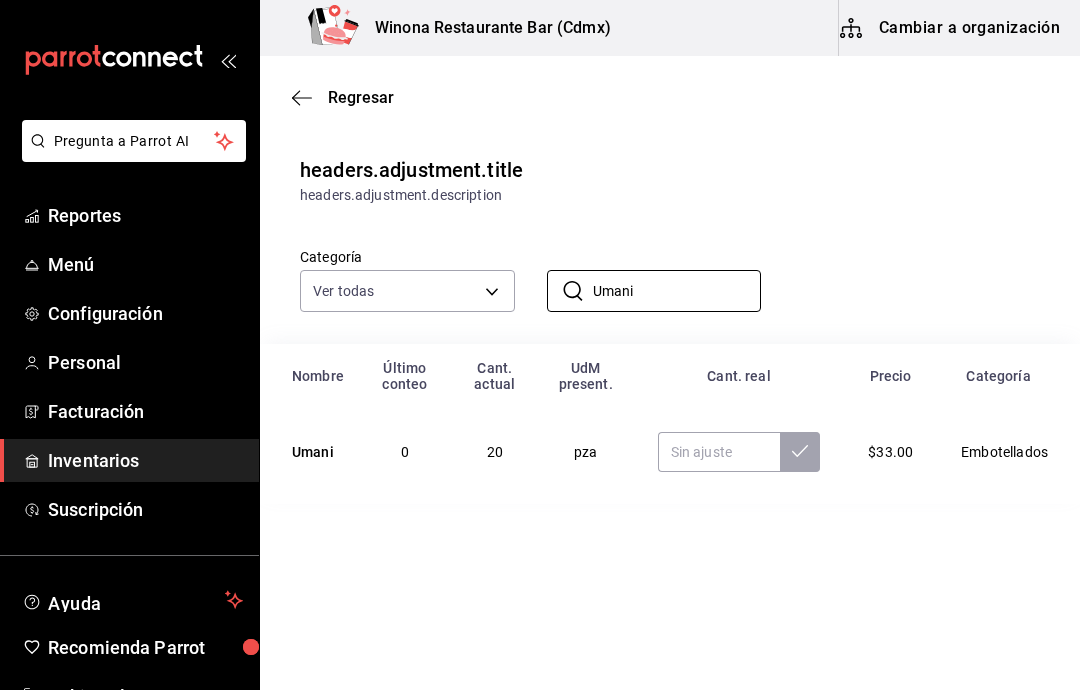 click on "Umani" at bounding box center (677, 291) 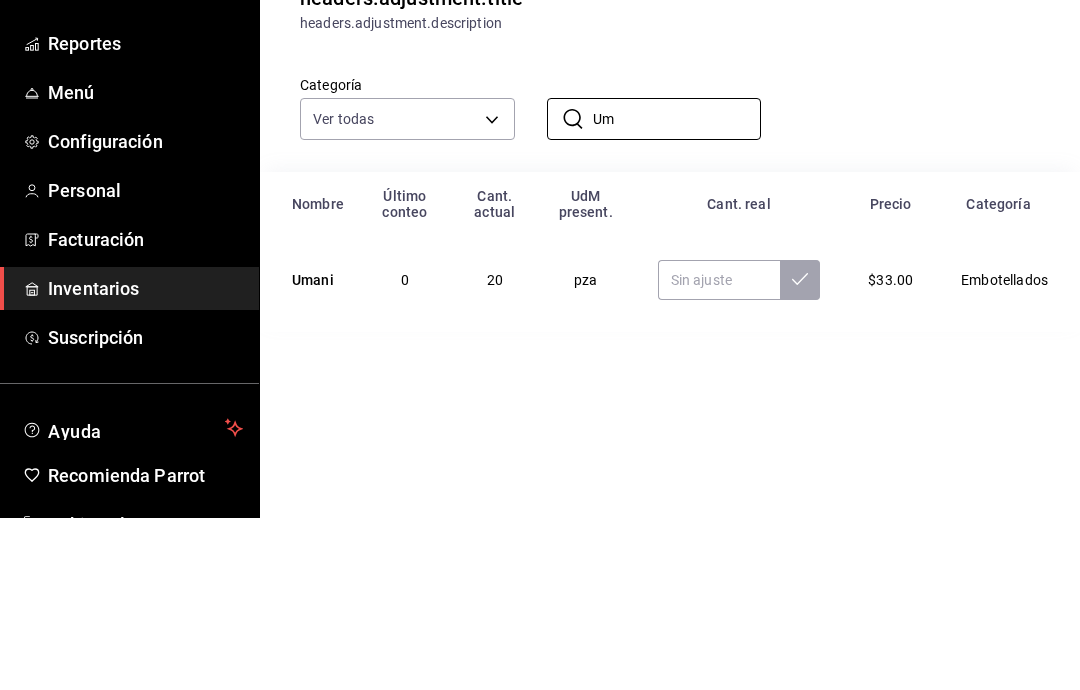 type on "U" 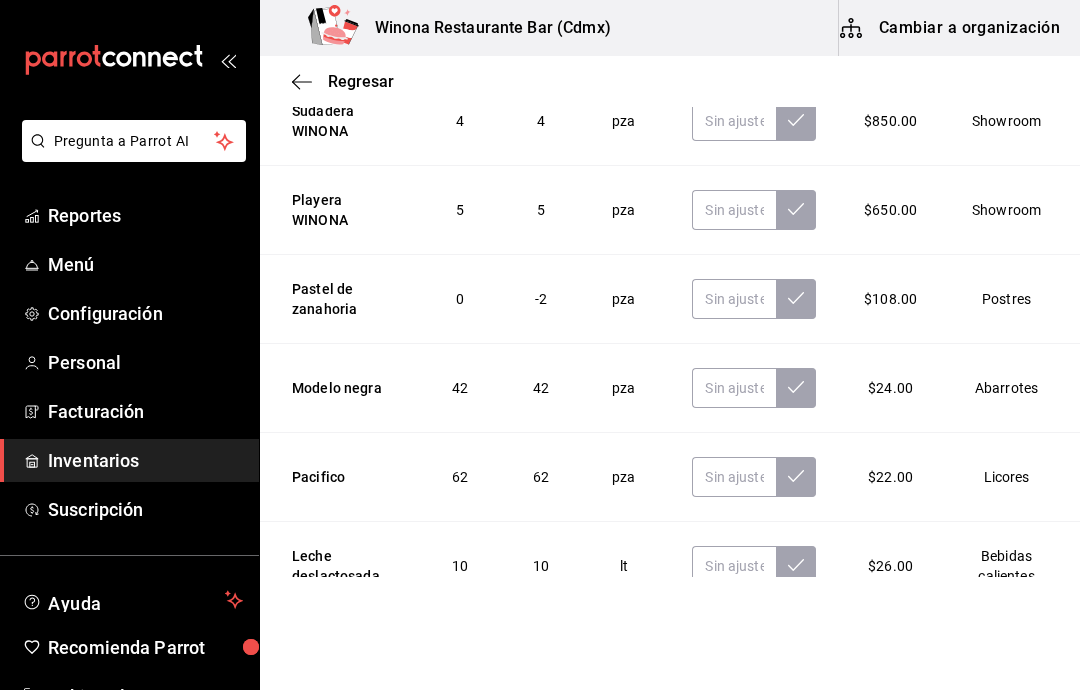scroll, scrollTop: 331, scrollLeft: 0, axis: vertical 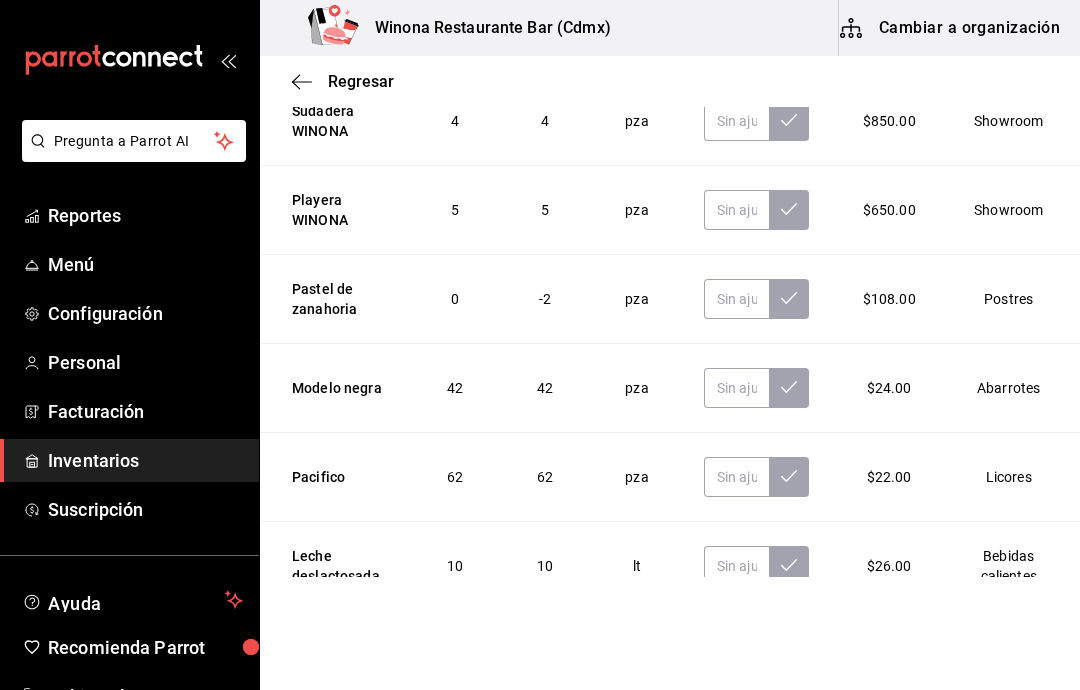 type 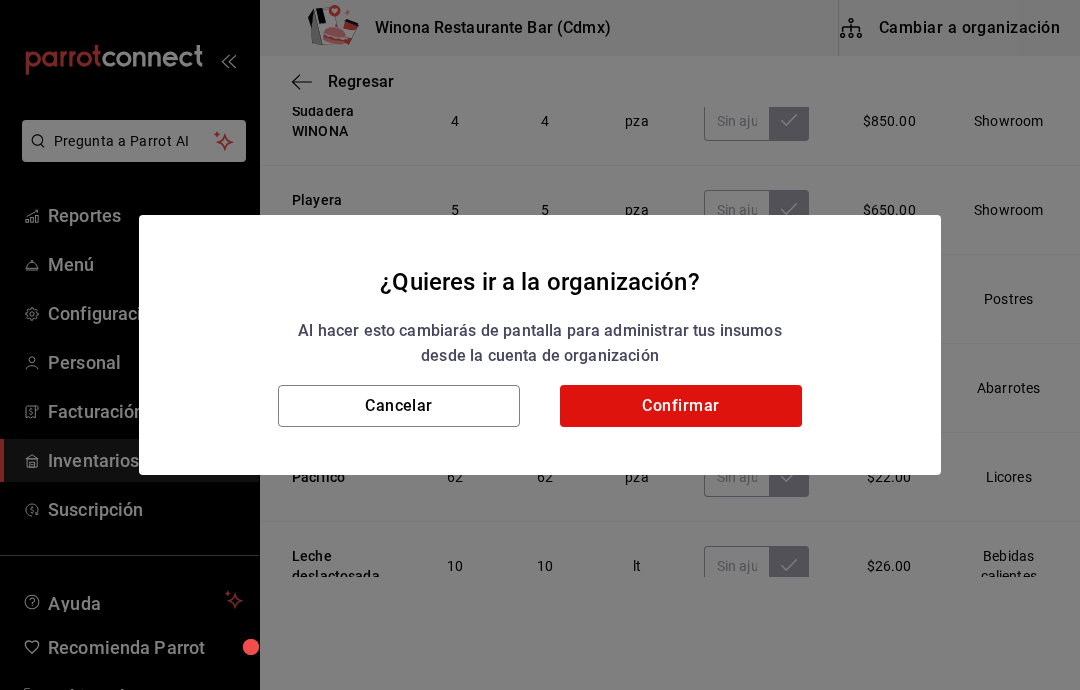 scroll, scrollTop: 0, scrollLeft: 0, axis: both 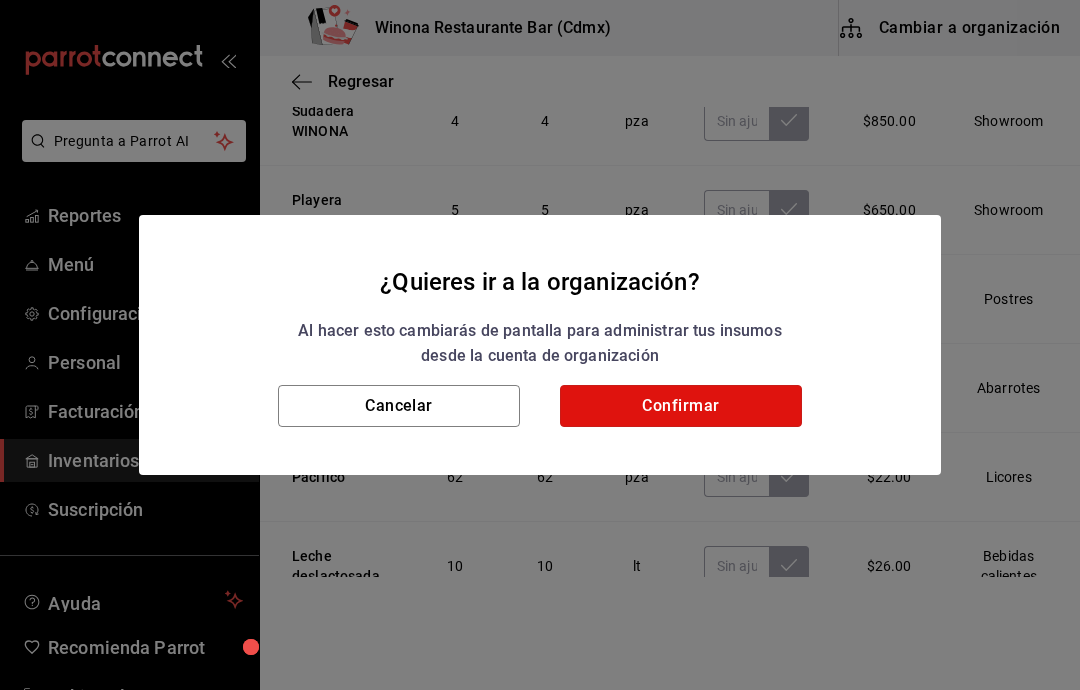 click on "Confirmar" at bounding box center (681, 406) 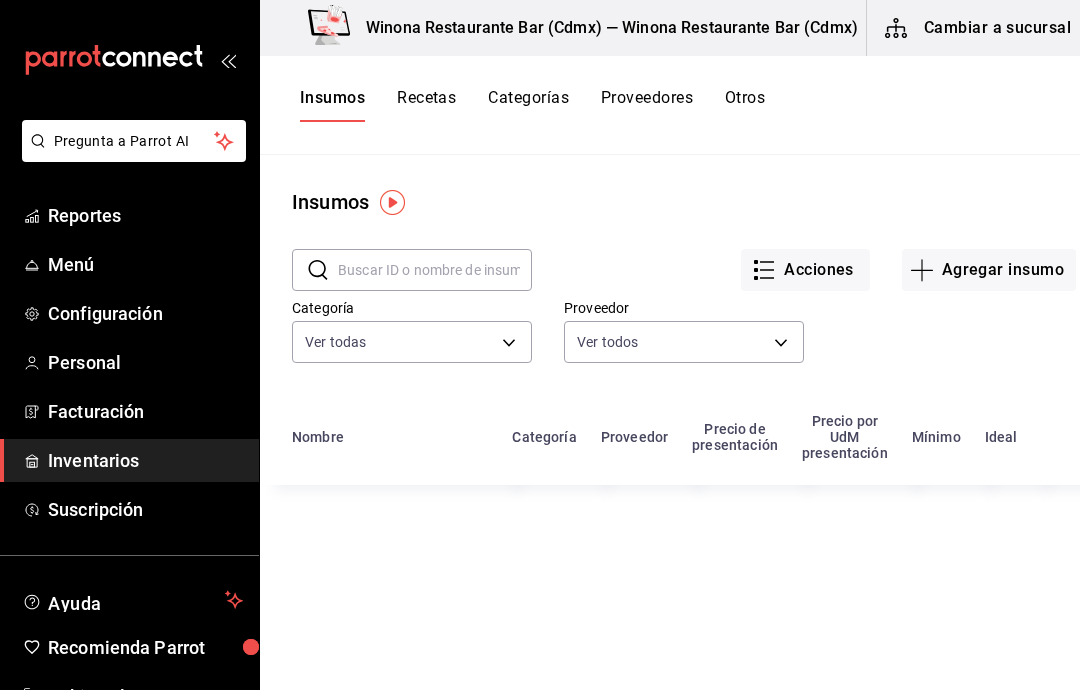 click on "Acciones" at bounding box center (805, 270) 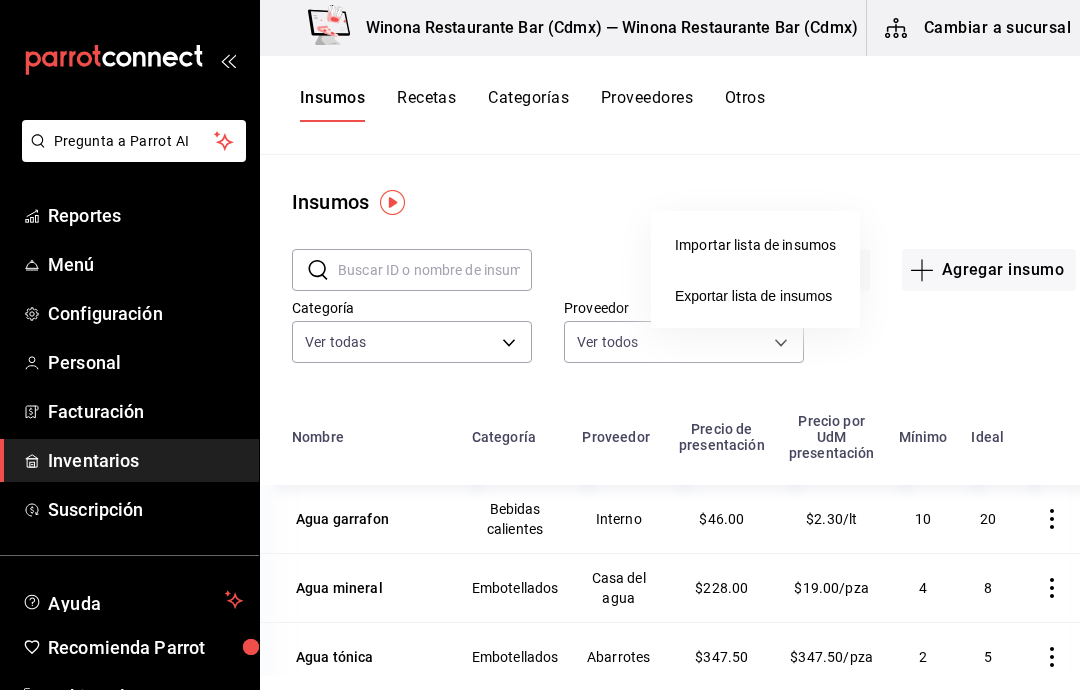 click at bounding box center [540, 345] 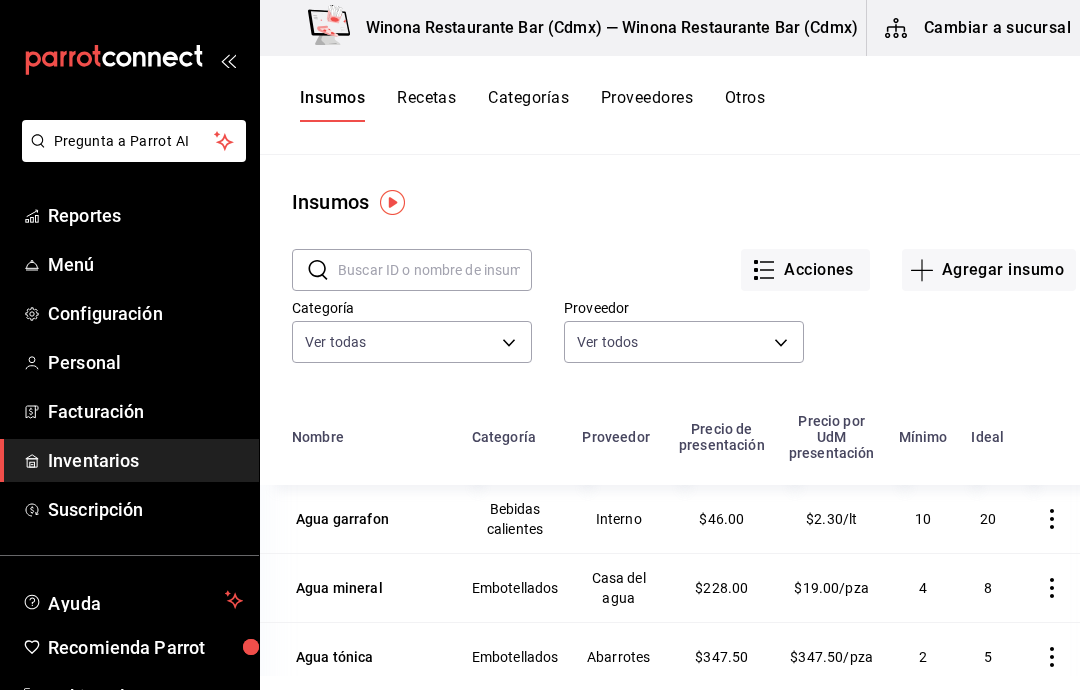 click on "Cambiar a sucursal" at bounding box center [979, 28] 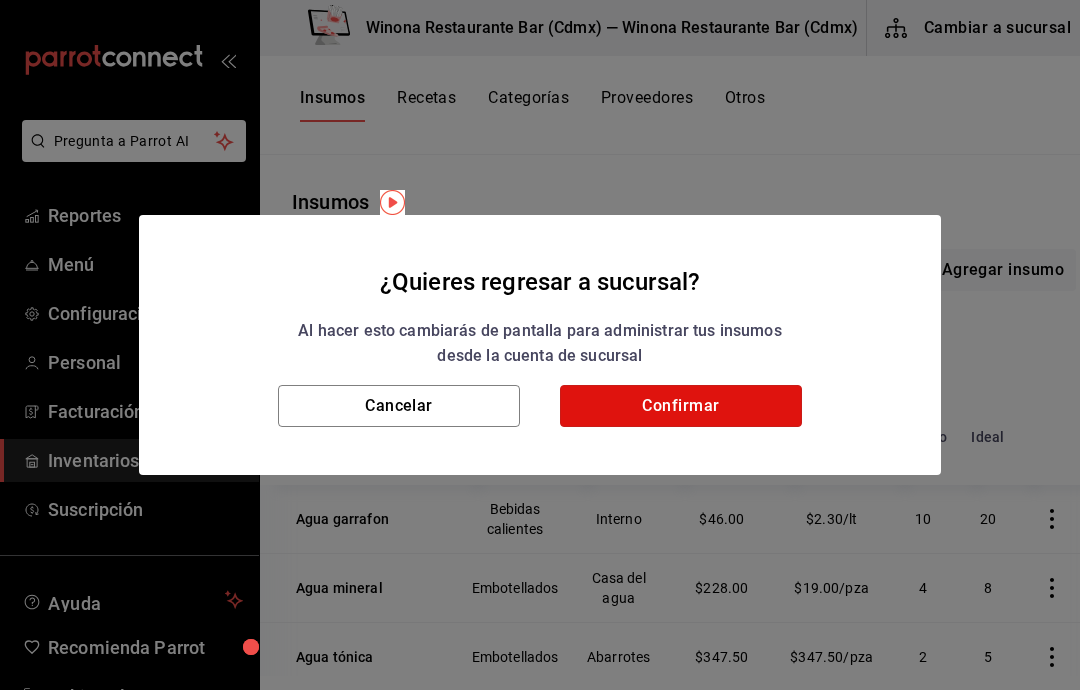 click on "Confirmar" at bounding box center [681, 406] 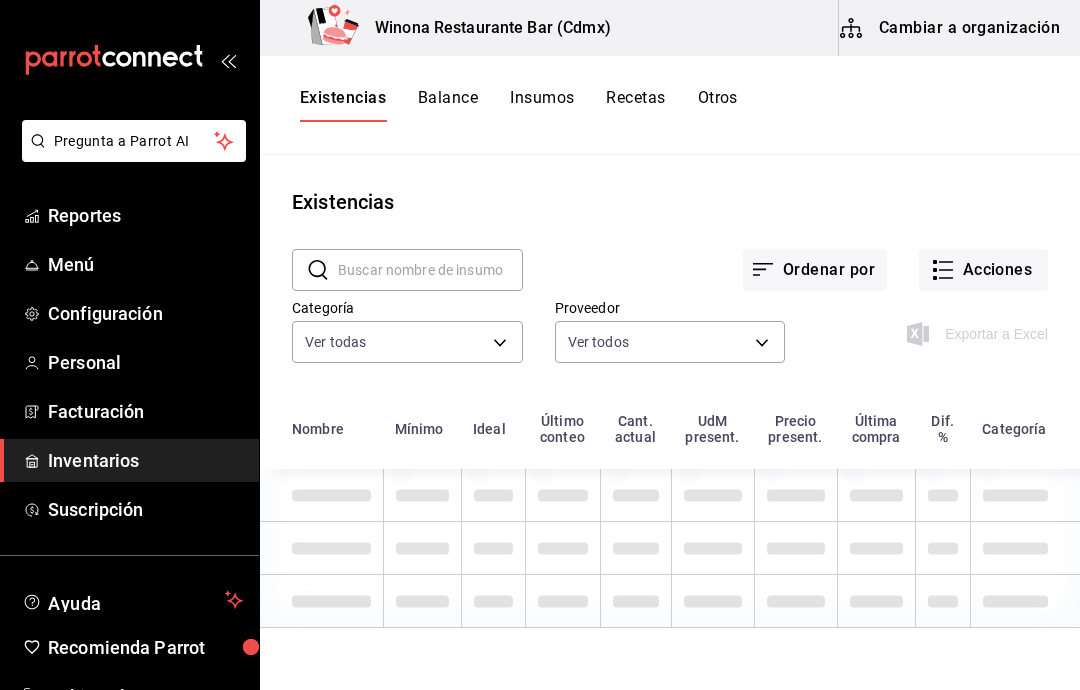click on "Acciones" at bounding box center (983, 270) 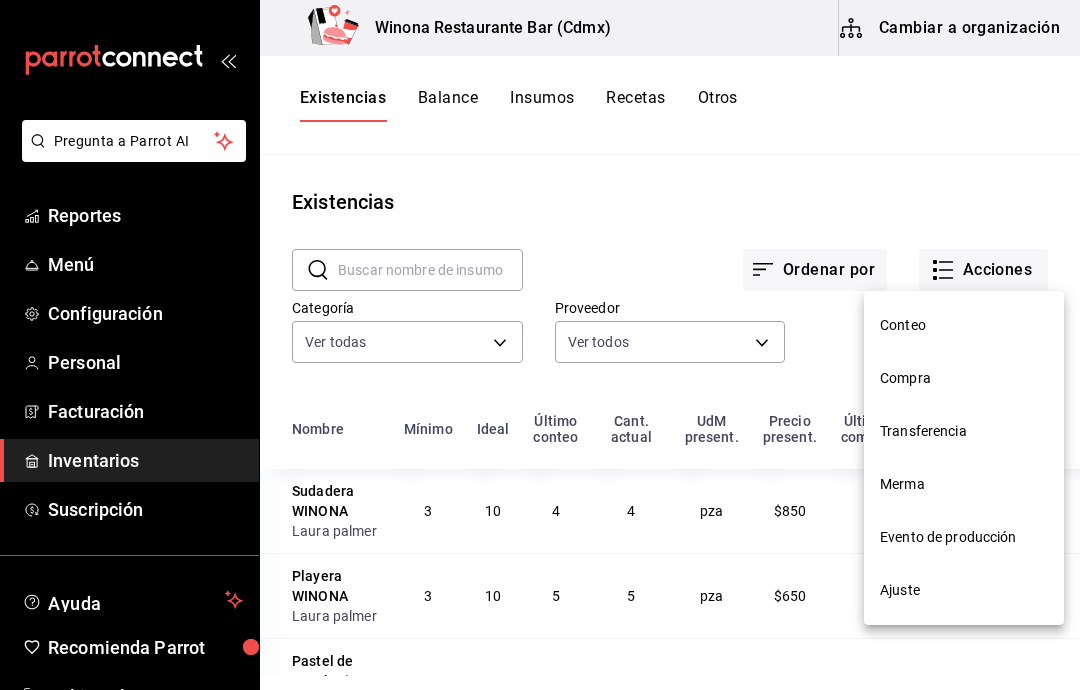 click on "Conteo" at bounding box center (964, 325) 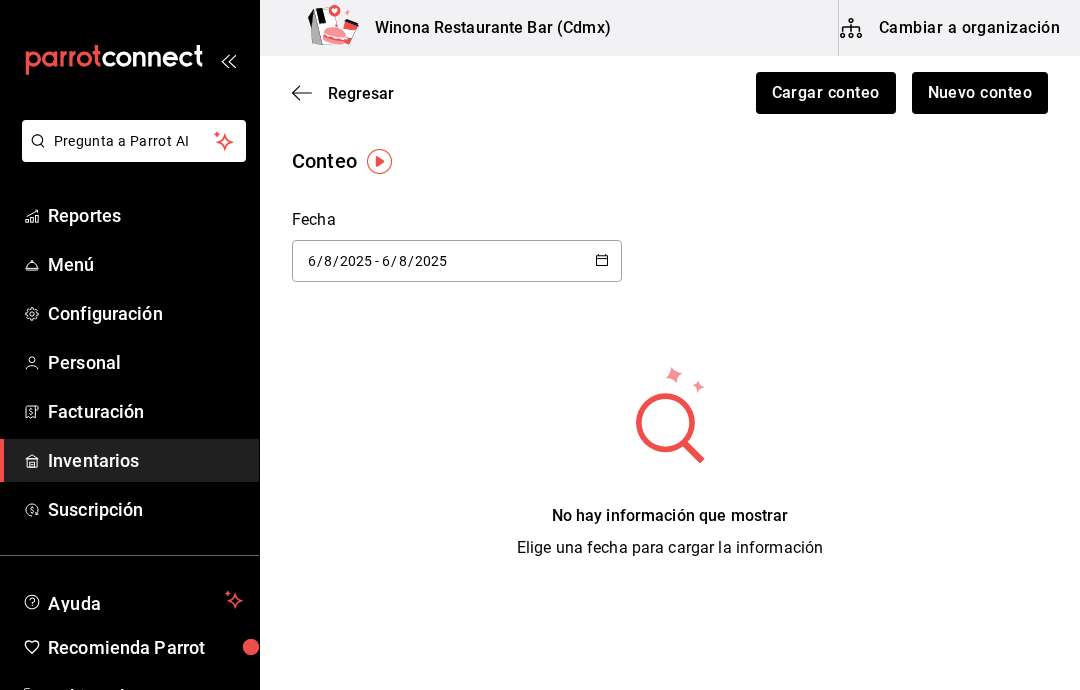 click 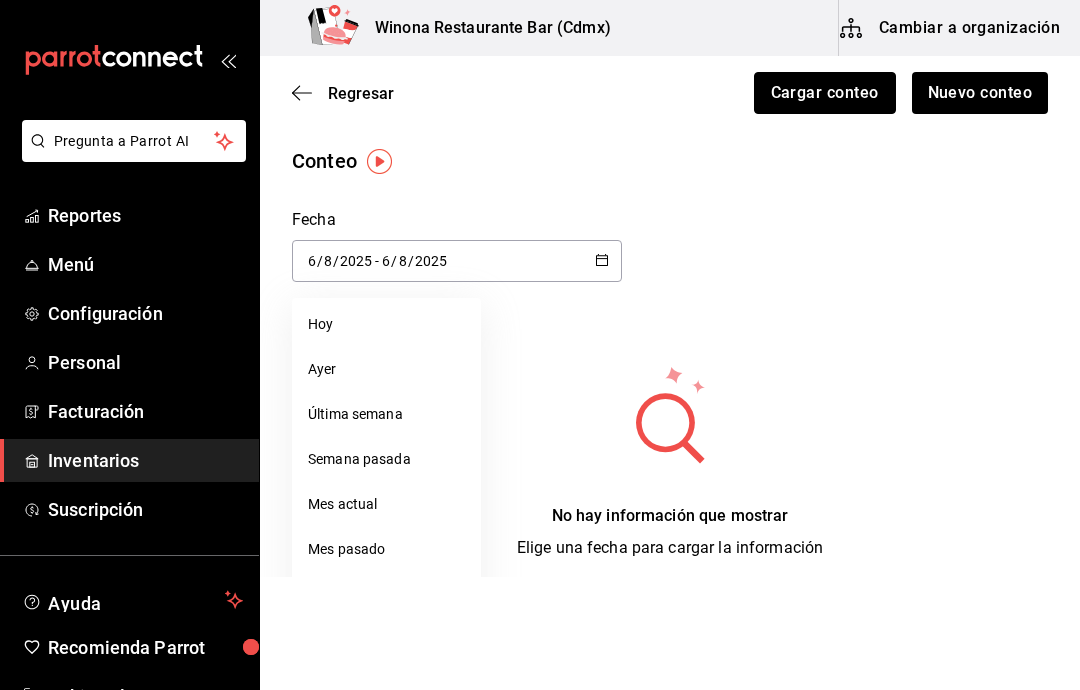 click on "Cargar conteo" at bounding box center (825, 93) 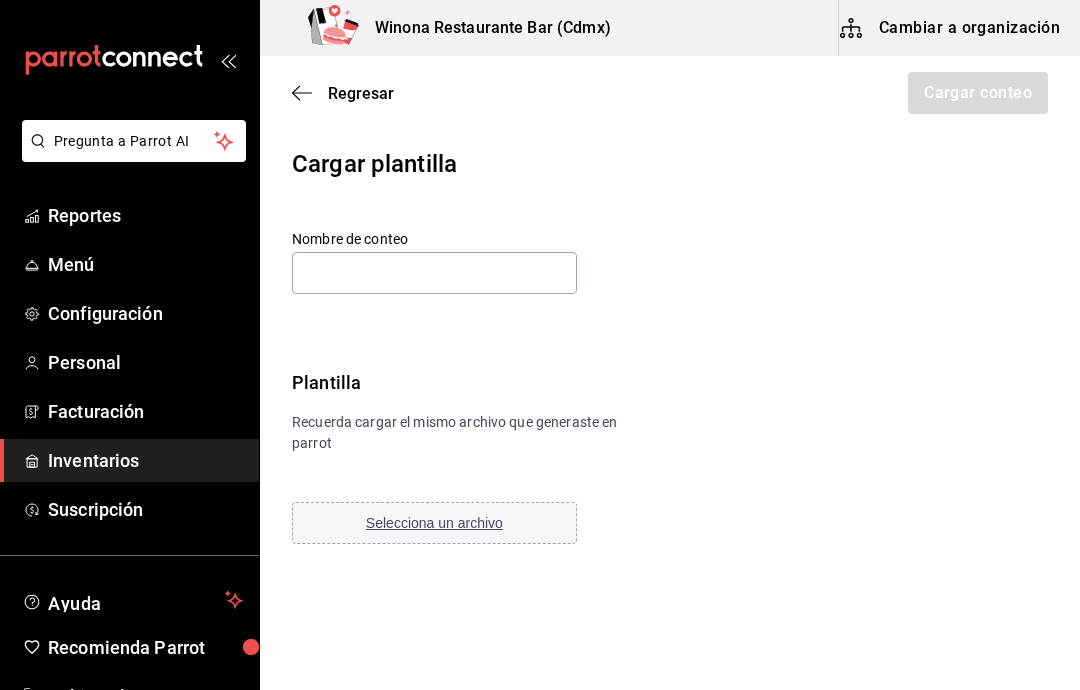 click on "Regresar Cargar conteo" at bounding box center (670, 93) 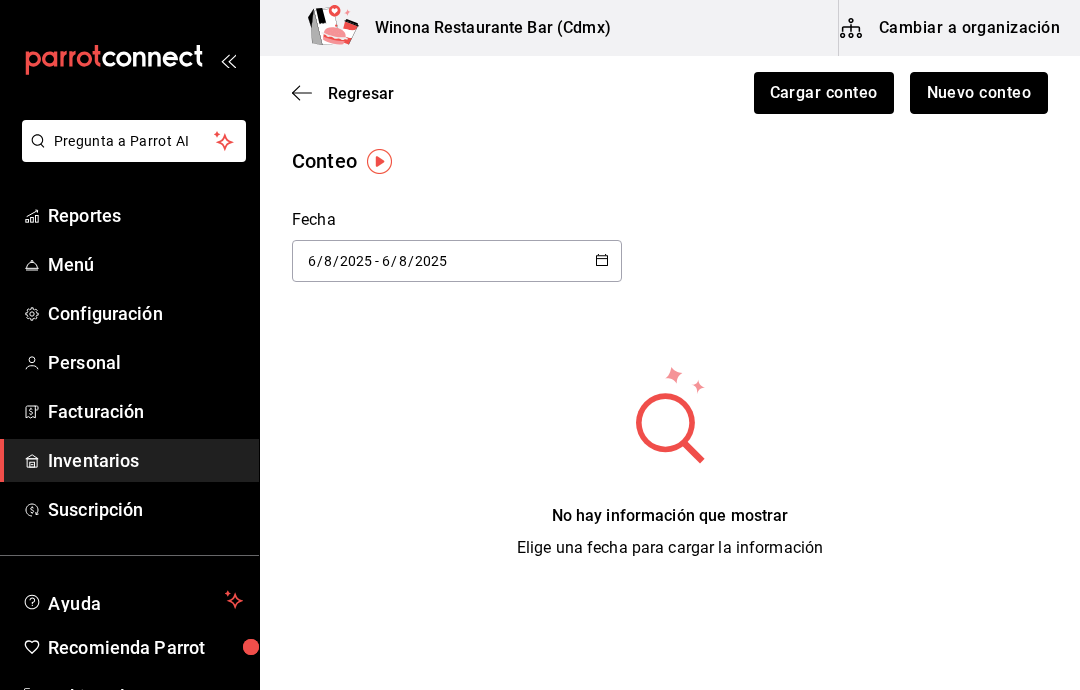 click on "Nuevo conteo" at bounding box center (979, 93) 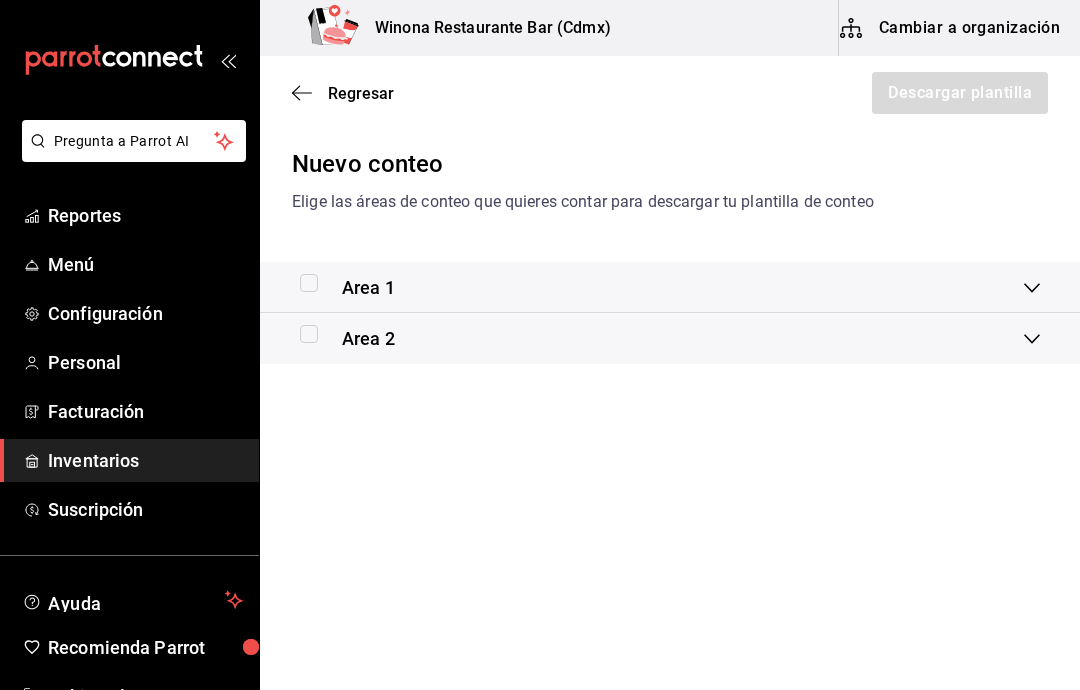 click at bounding box center [309, 283] 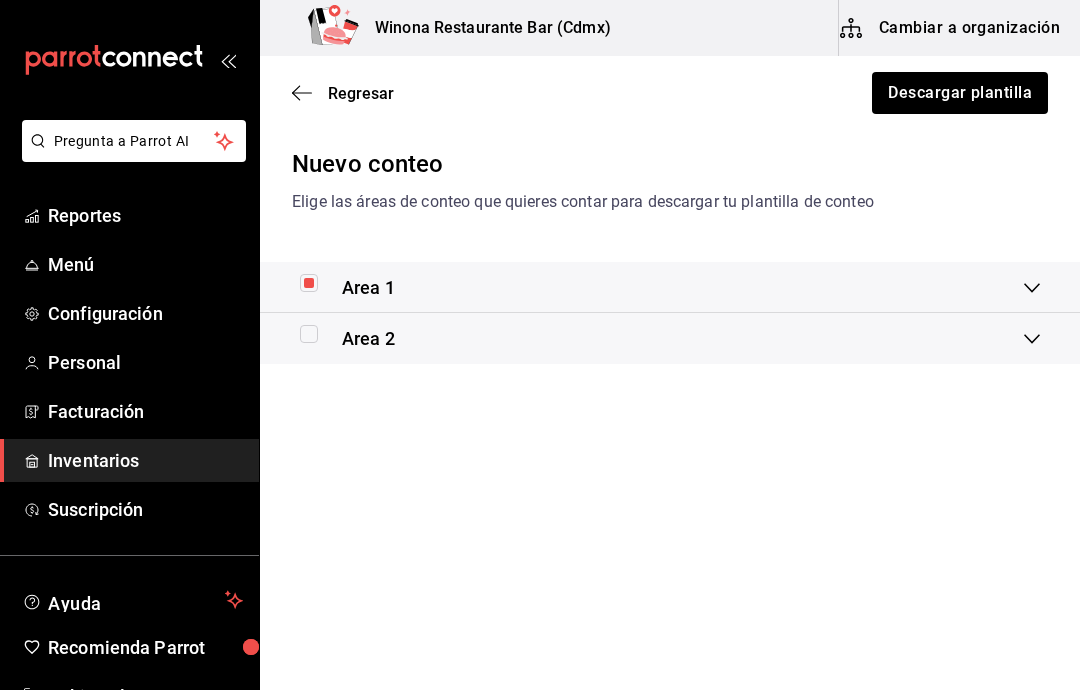 click at bounding box center (309, 334) 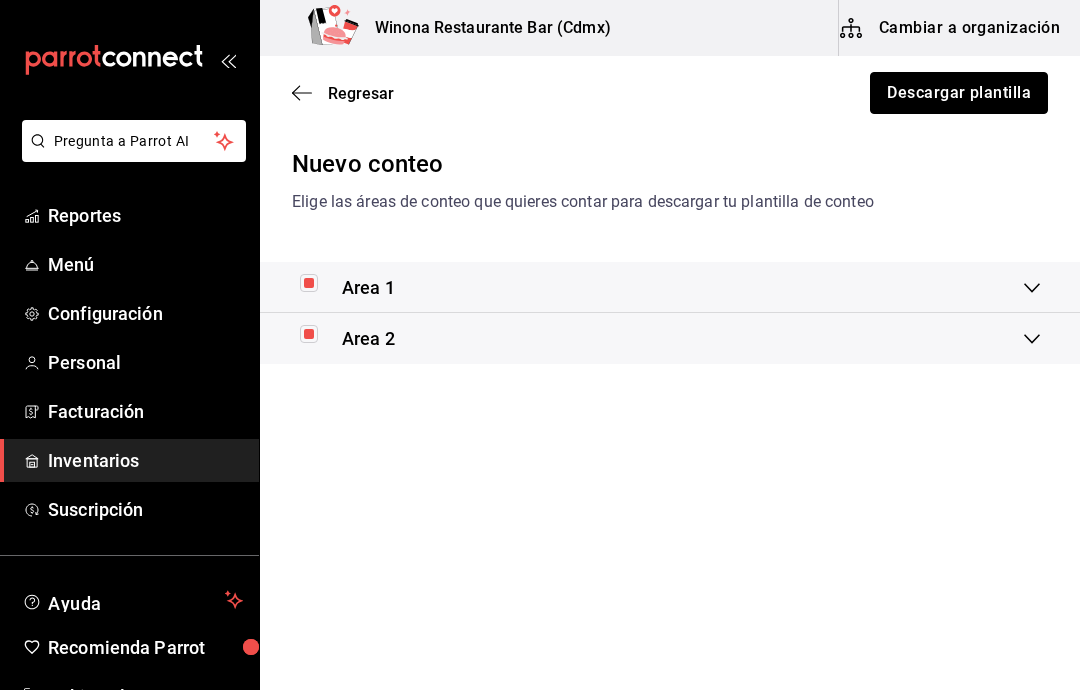 click on "Descargar plantilla" at bounding box center [959, 93] 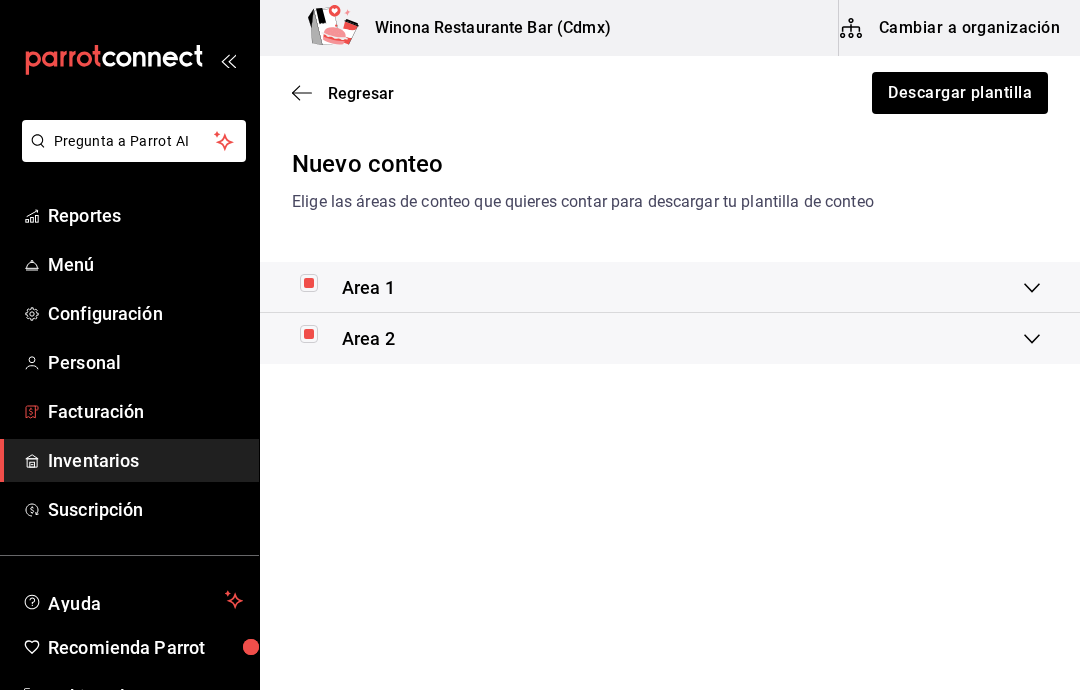 click on "Facturación" at bounding box center [145, 411] 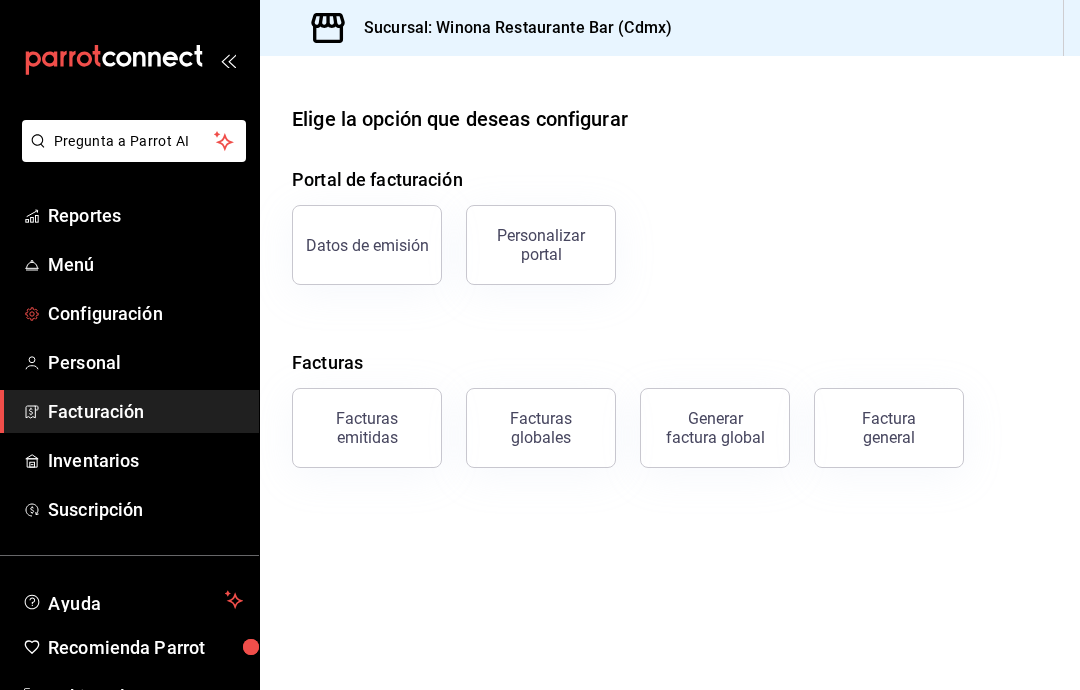 click on "Suscripción" at bounding box center (145, 509) 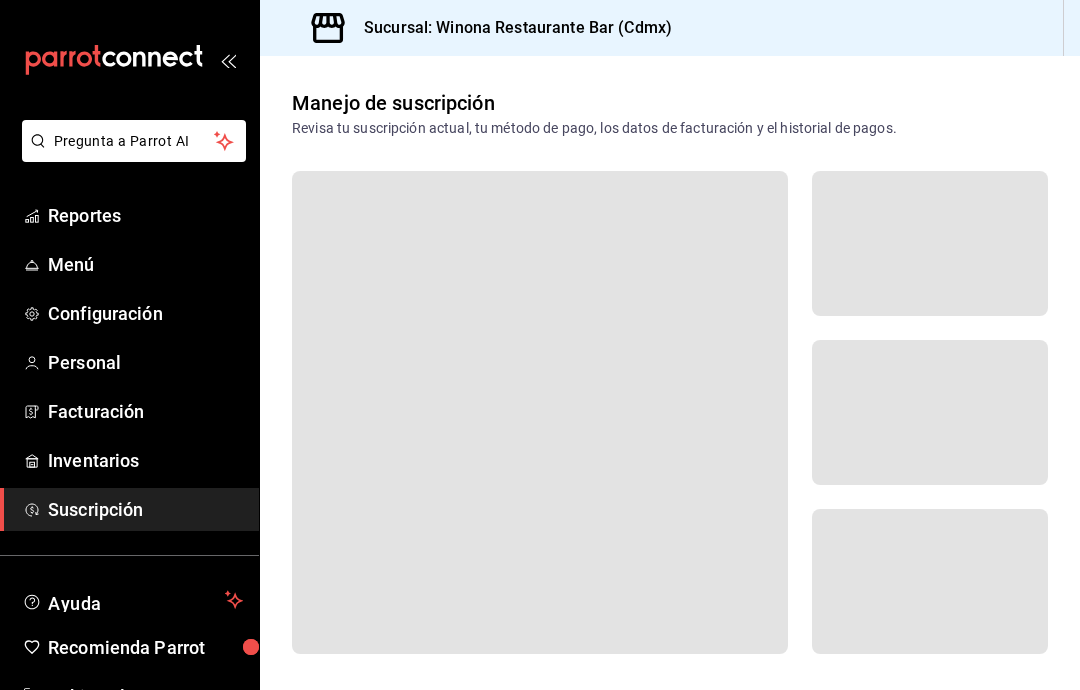 click on "Inventarios" at bounding box center [145, 460] 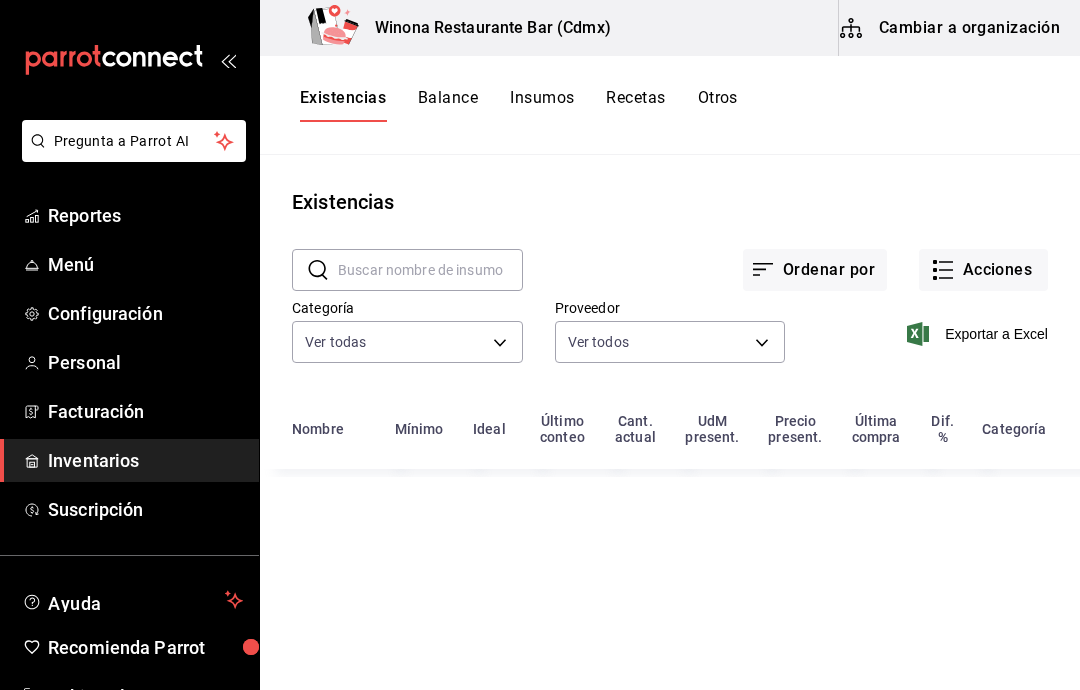 click on "Acciones" at bounding box center [983, 270] 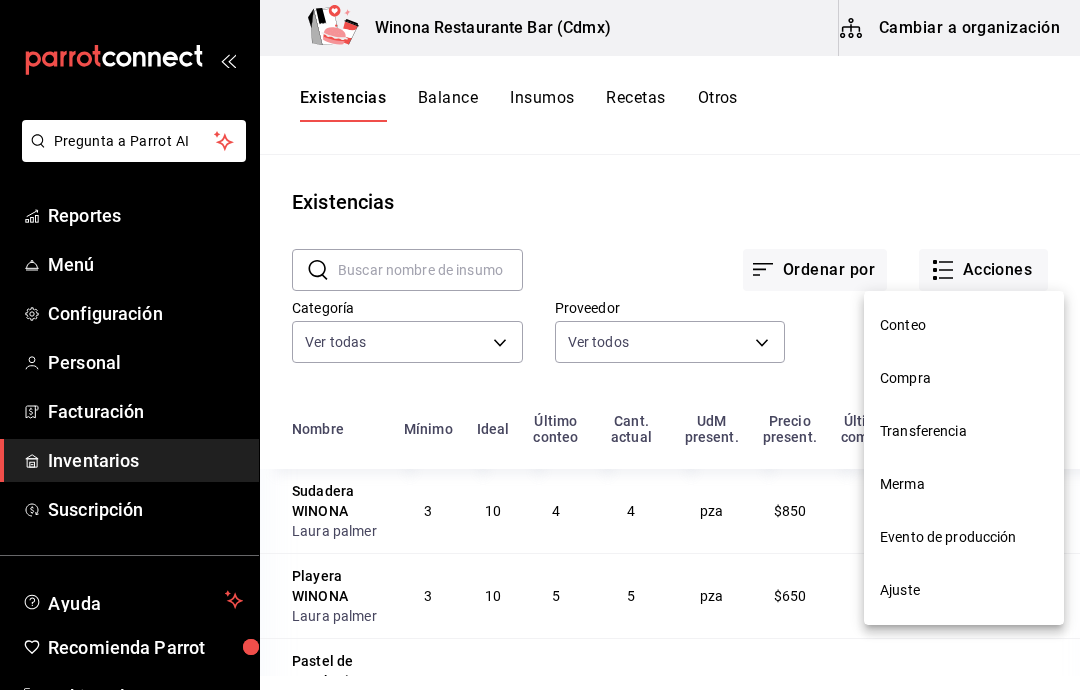 click on "Conteo" at bounding box center [964, 325] 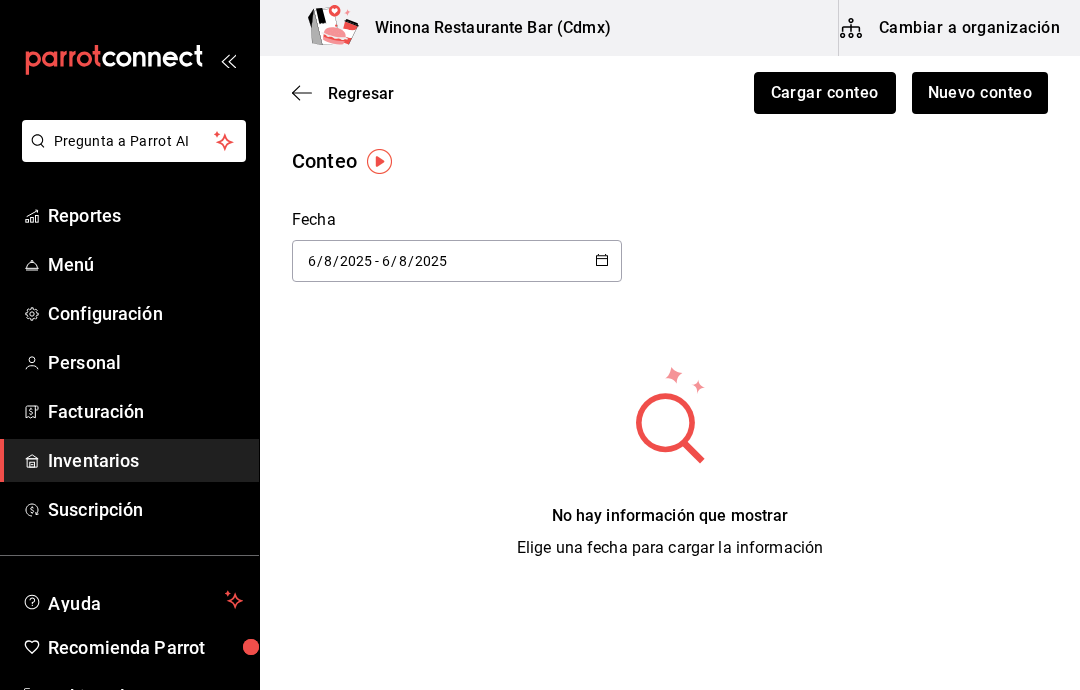 click on "Cargar conteo" at bounding box center (825, 93) 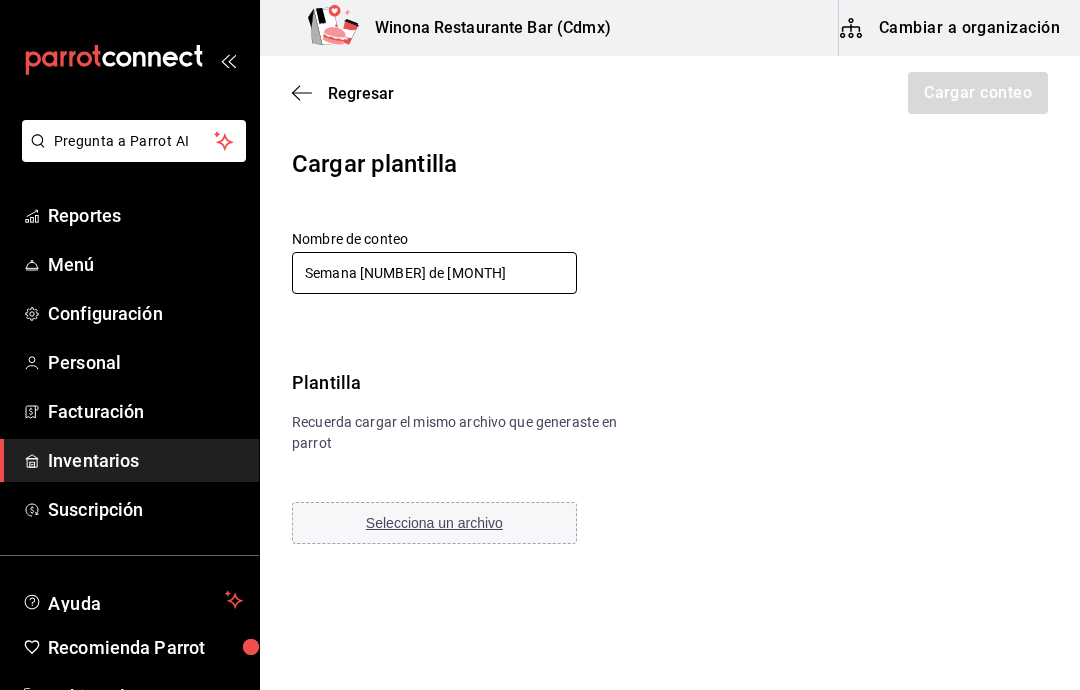 type on "Semana [NUMBER] de [MONTH]" 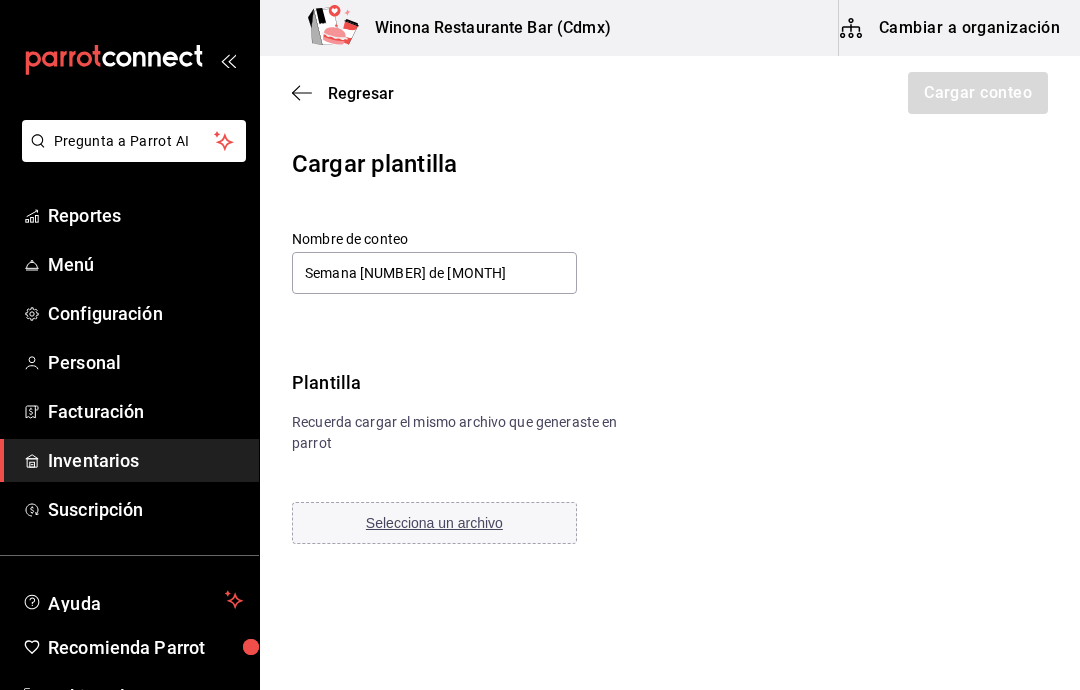 click on "Pregunta a Parrot AI Reportes   Menú   Configuración   Personal   Facturación   Inventarios   Suscripción   Ayuda Recomienda Parrot   [PERSON]   Sugerir nueva función   [PRODUCT] ([CITY]) Cambiar a organización Regresar Cargar conteo Cargar plantilla Nombre de conteo Semana [NUMBER] de [MONTH] Plantilla Recuerda cargar el mismo archivo que generaste en parrot Selecciona un archivo GANA 1 MES GRATIS EN TU SUSCRIPCIÓN AQUÍ ¿Recuerdas cómo empezó tu restaurante?
Hoy puedes ayudar a un colega a tener el mismo cambio que tú viviste.
Recomienda Parrot directamente desde tu Portal Administrador.
Es fácil y rápido.
🎁 Por cada restaurante que se una, ganas 1 mes gratis. Ver video tutorial Ir a video Pregunta a Parrot AI Reportes   Menú   Configuración   Personal   Facturación   Inventarios   Suscripción   Ayuda Recomienda Parrot   [PERSON]   Sugerir nueva función   Visitar centro de ayuda ([PHONE]) soporte@parrotsoftware.io Visitar centro de ayuda ([PHONE])" at bounding box center [540, 288] 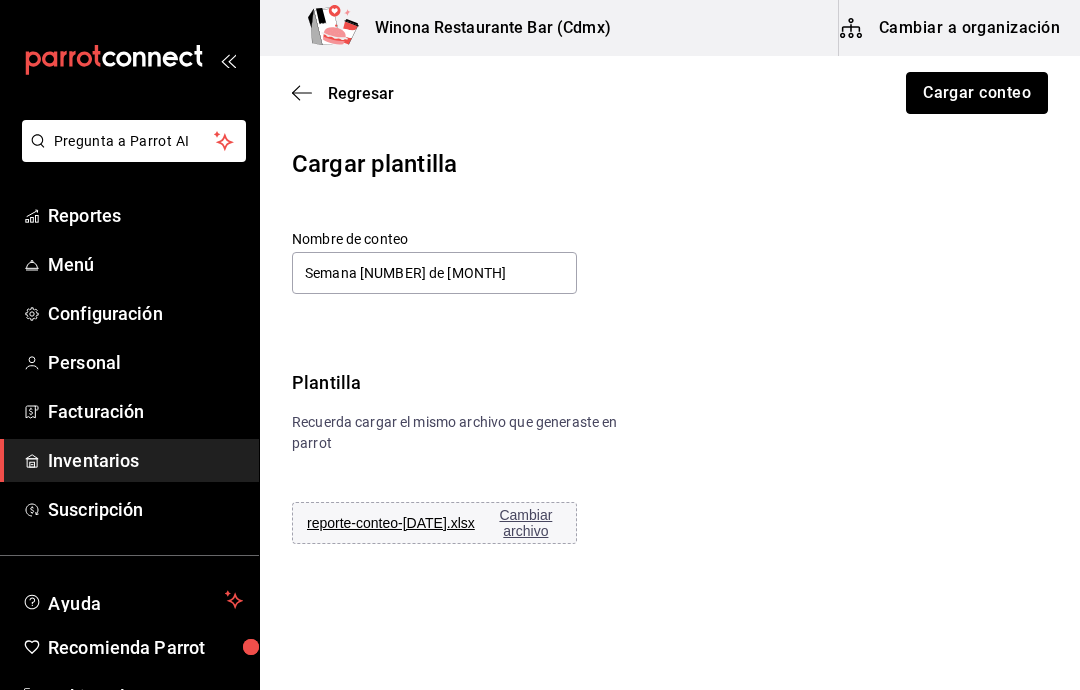 click on "Cargar conteo" at bounding box center (977, 93) 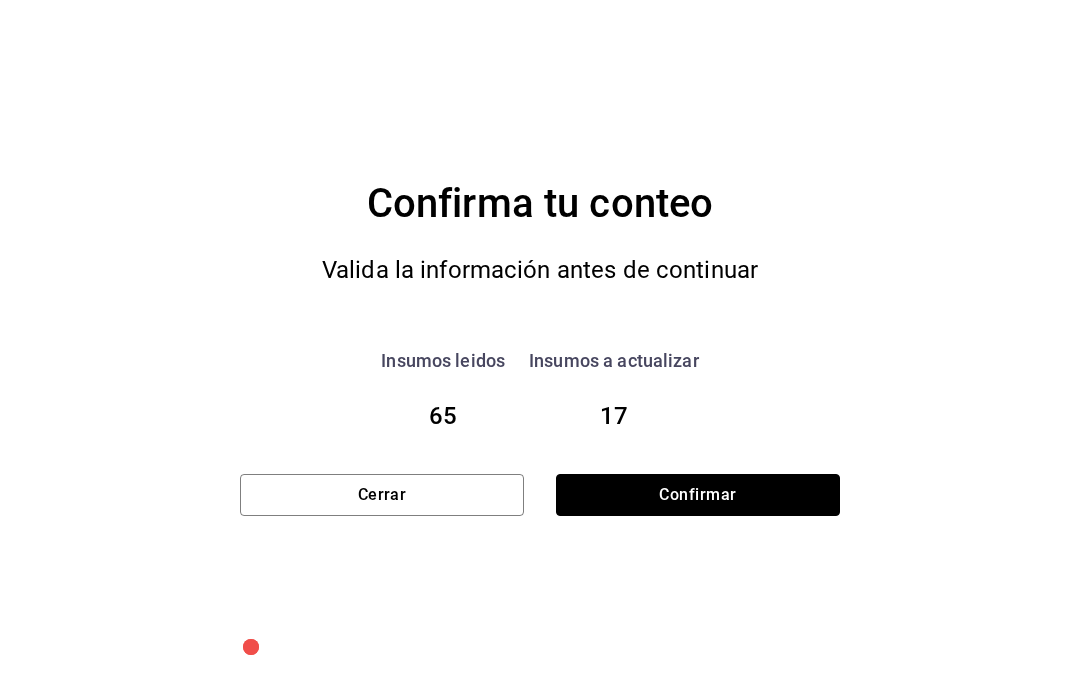 click on "Confirmar" at bounding box center [698, 495] 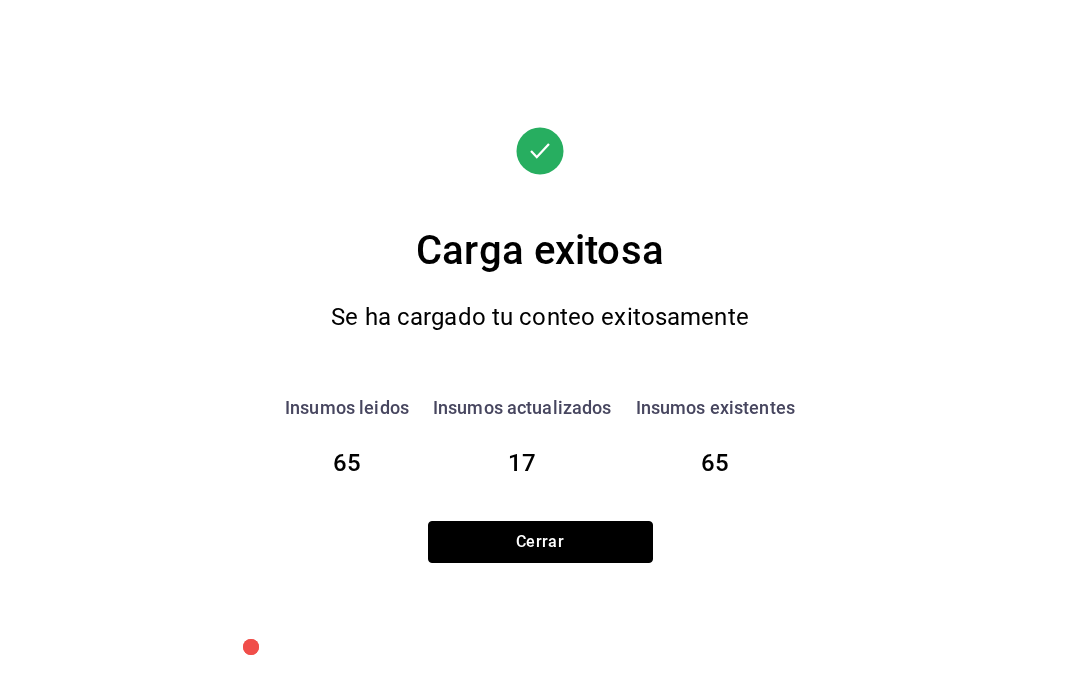 click on "Cerrar" at bounding box center (540, 542) 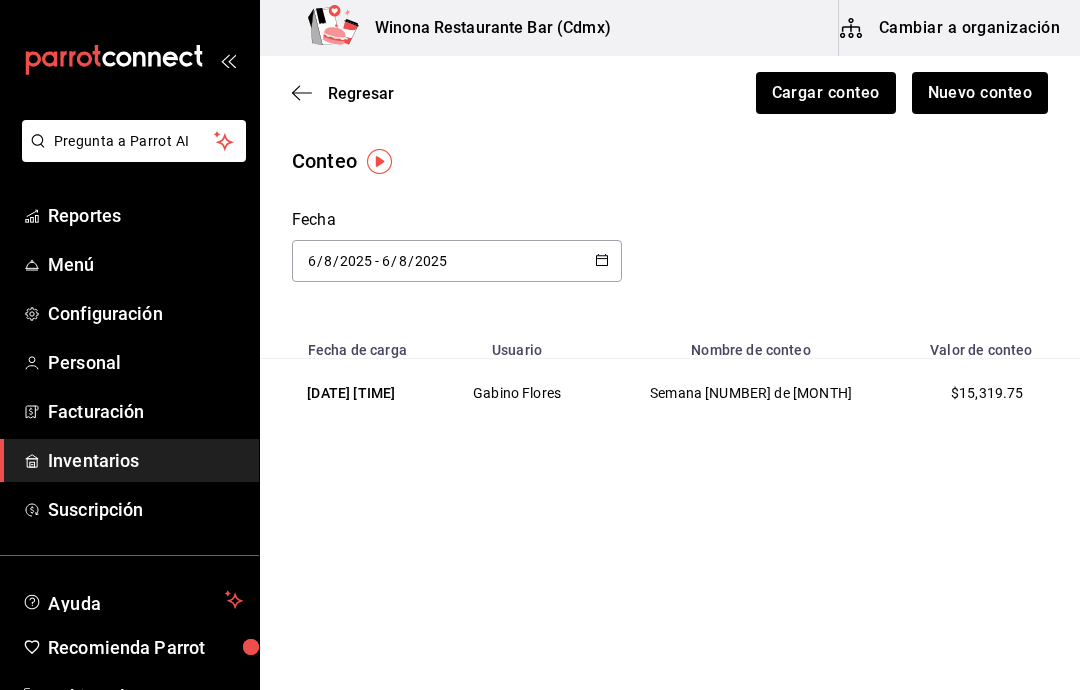 click on "Regresar Cargar conteo Nuevo conteo" at bounding box center [670, 93] 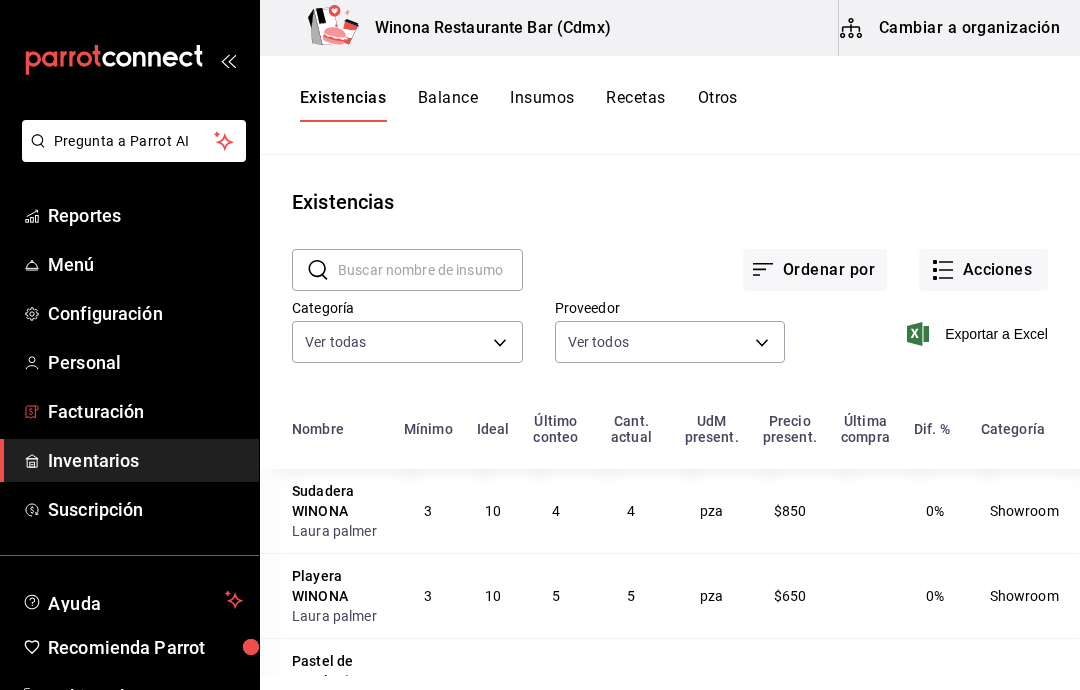 click on "Facturación" at bounding box center [145, 411] 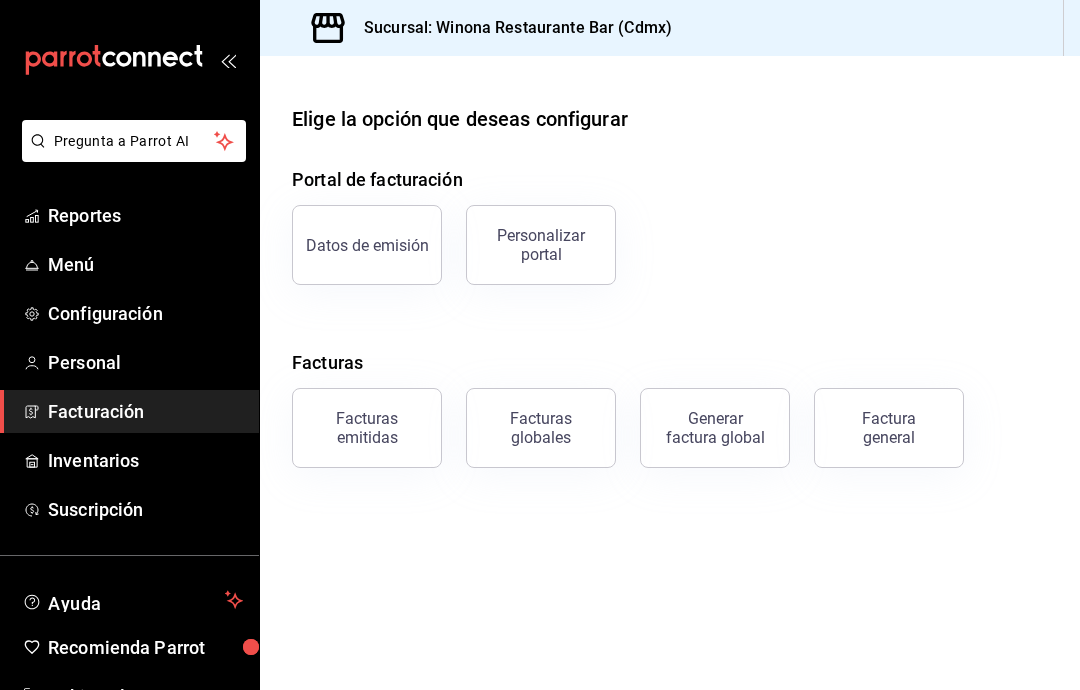 click on "Inventarios" at bounding box center (145, 460) 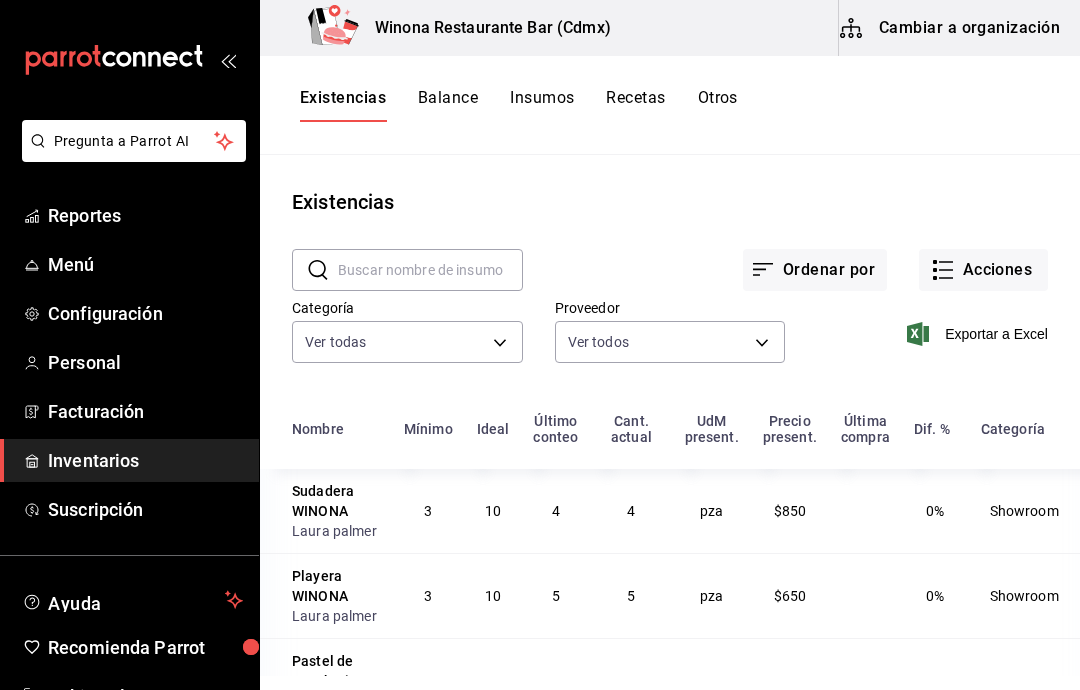 click on "Ordenar por Acciones" at bounding box center (785, 254) 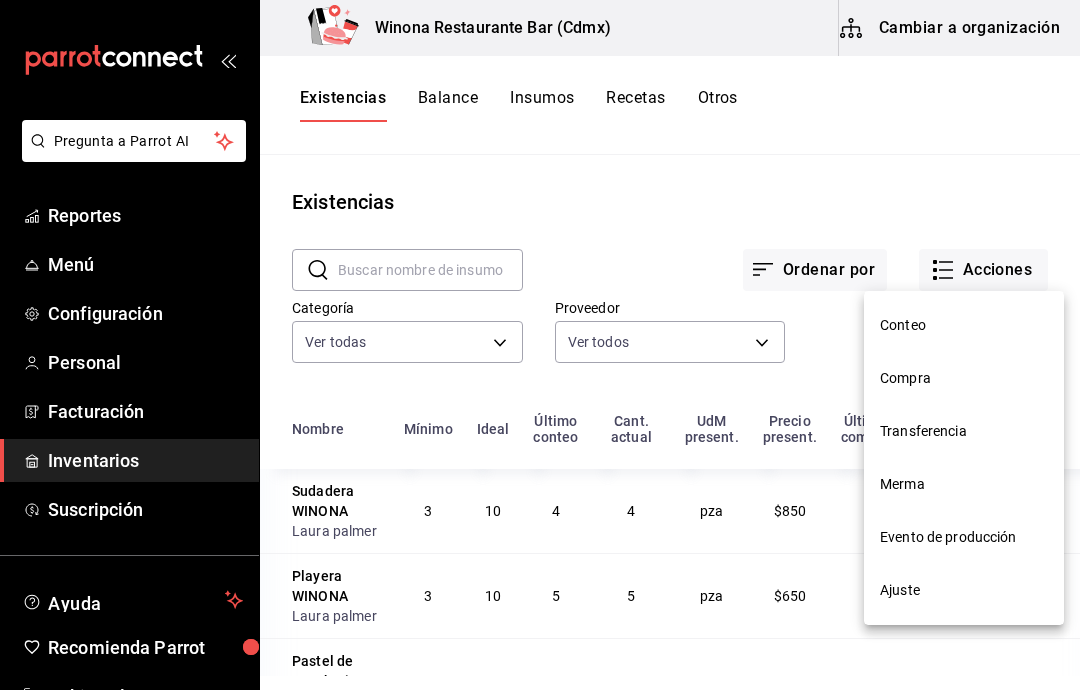 click at bounding box center (540, 345) 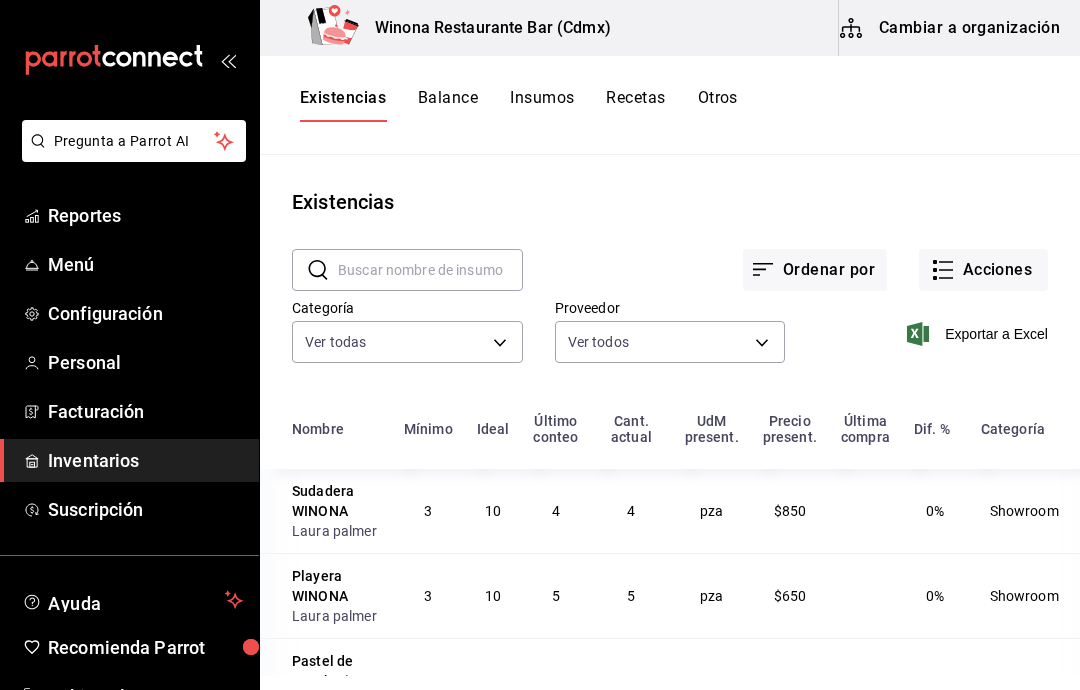 click on "Otros" at bounding box center (718, 105) 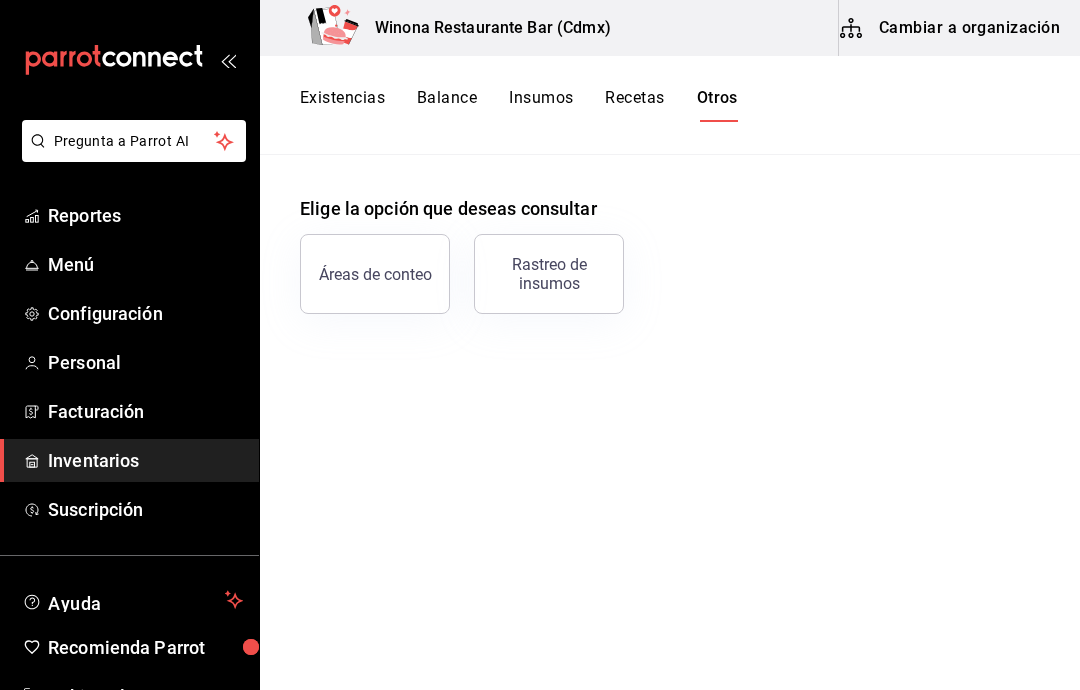 click on "Rastreo de insumos" at bounding box center (549, 274) 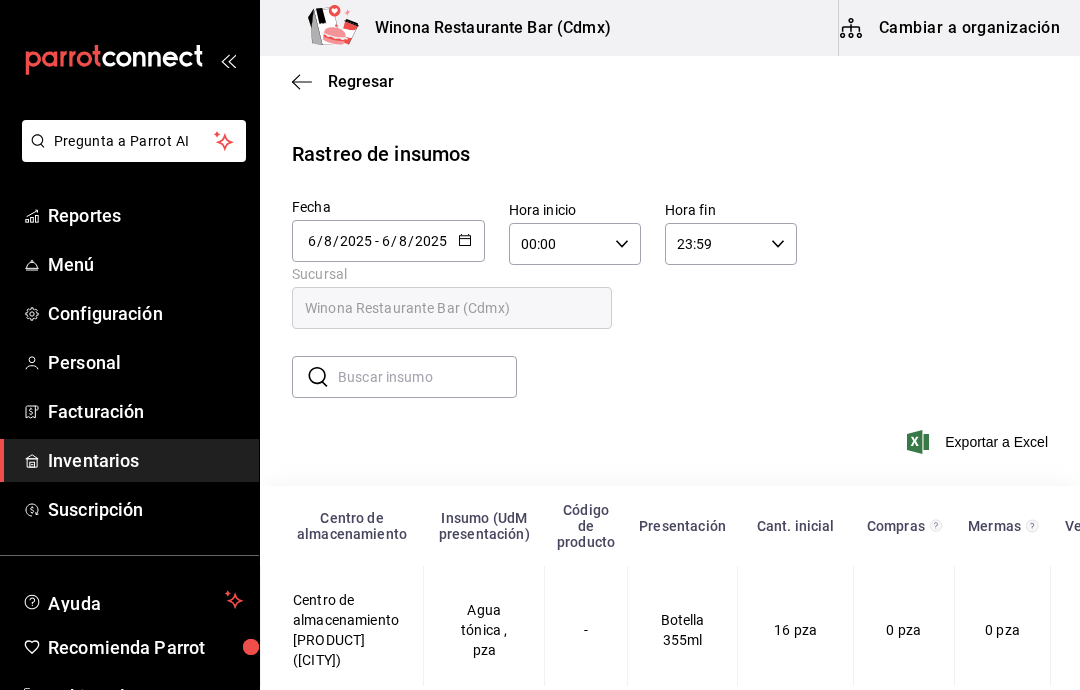 click 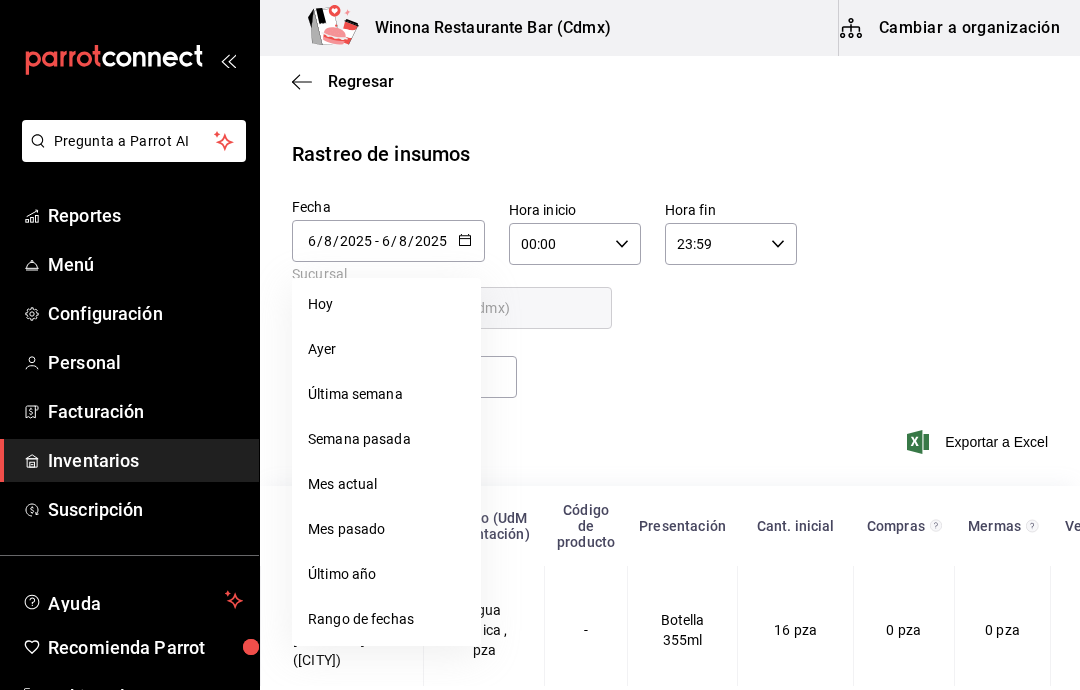 click on "Rango de fechas" at bounding box center [386, 619] 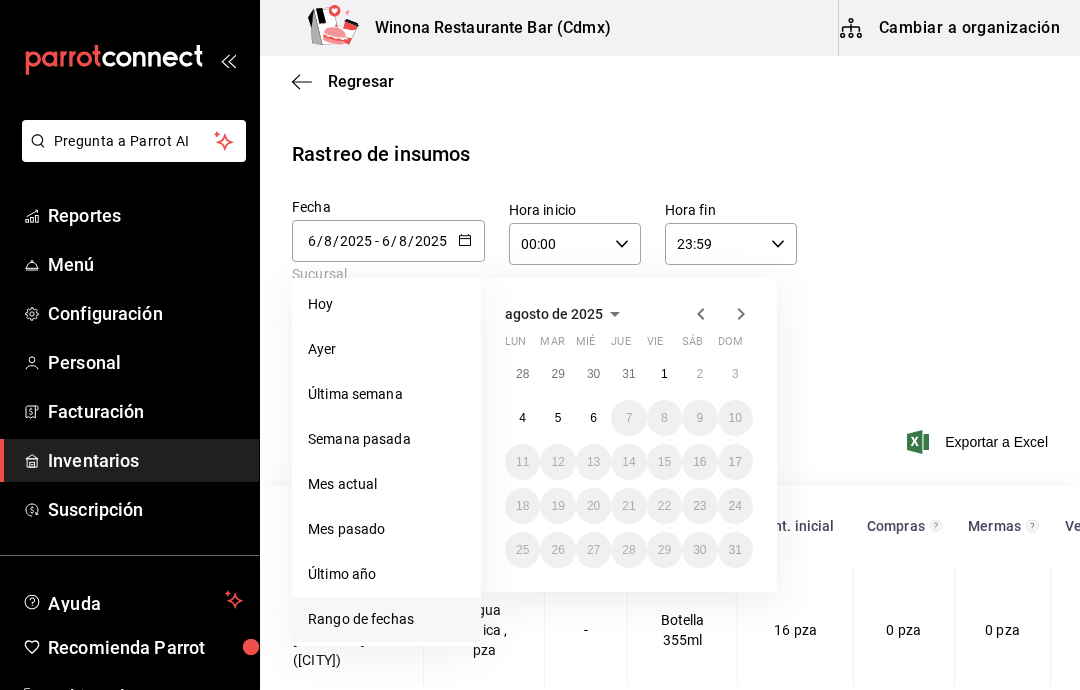 click on "29" at bounding box center (557, 374) 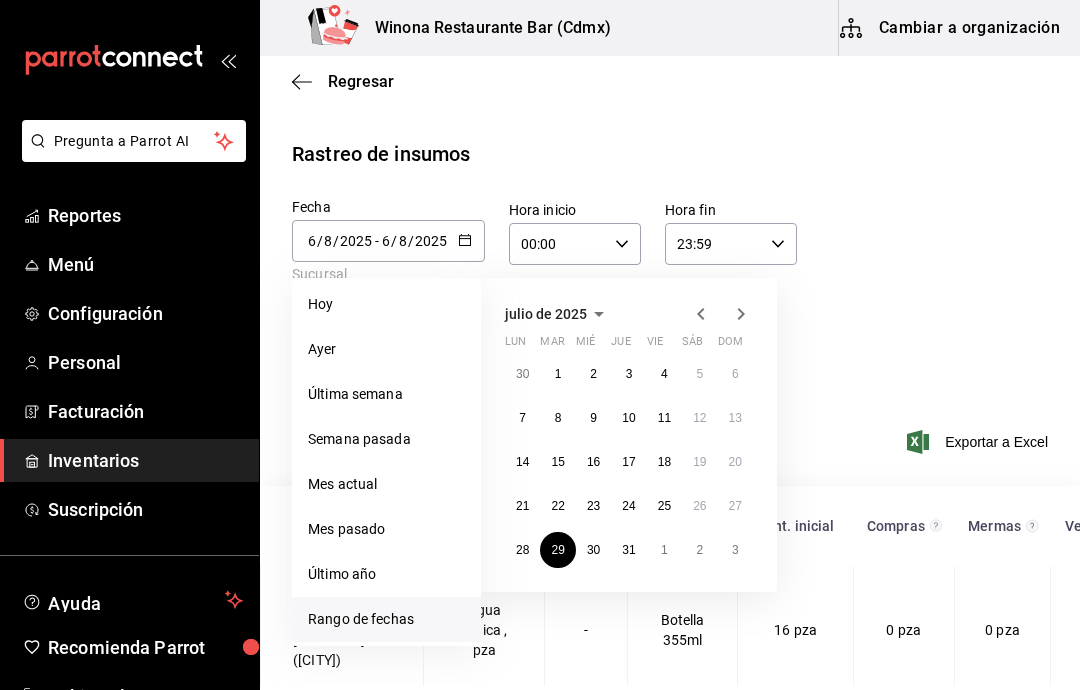 click 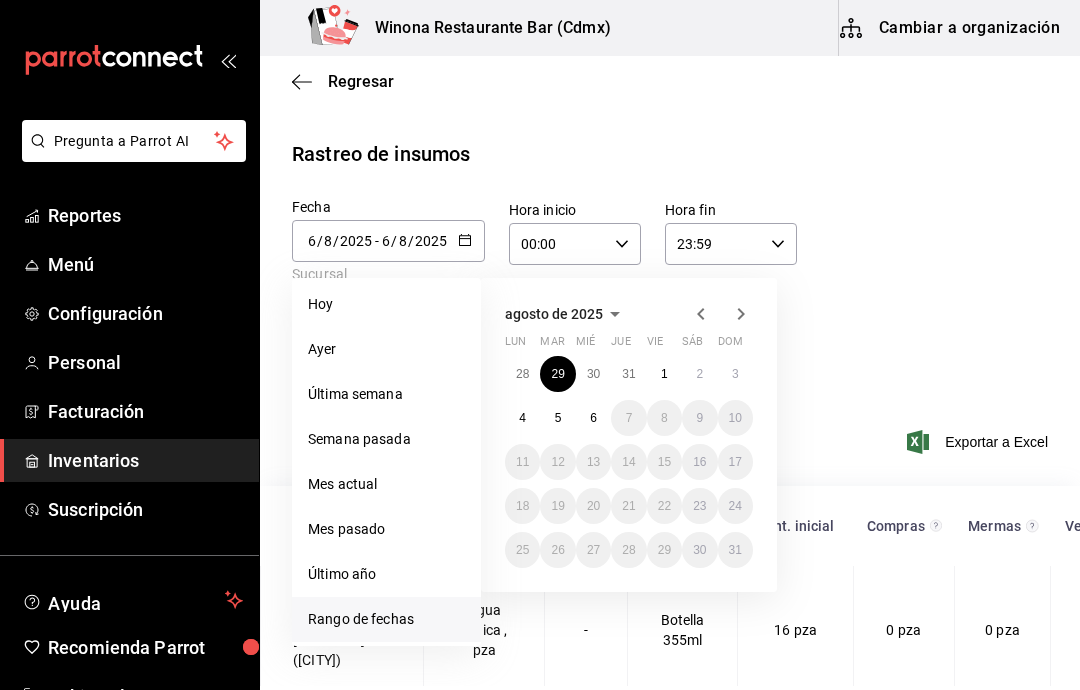 click on "6" at bounding box center (593, 418) 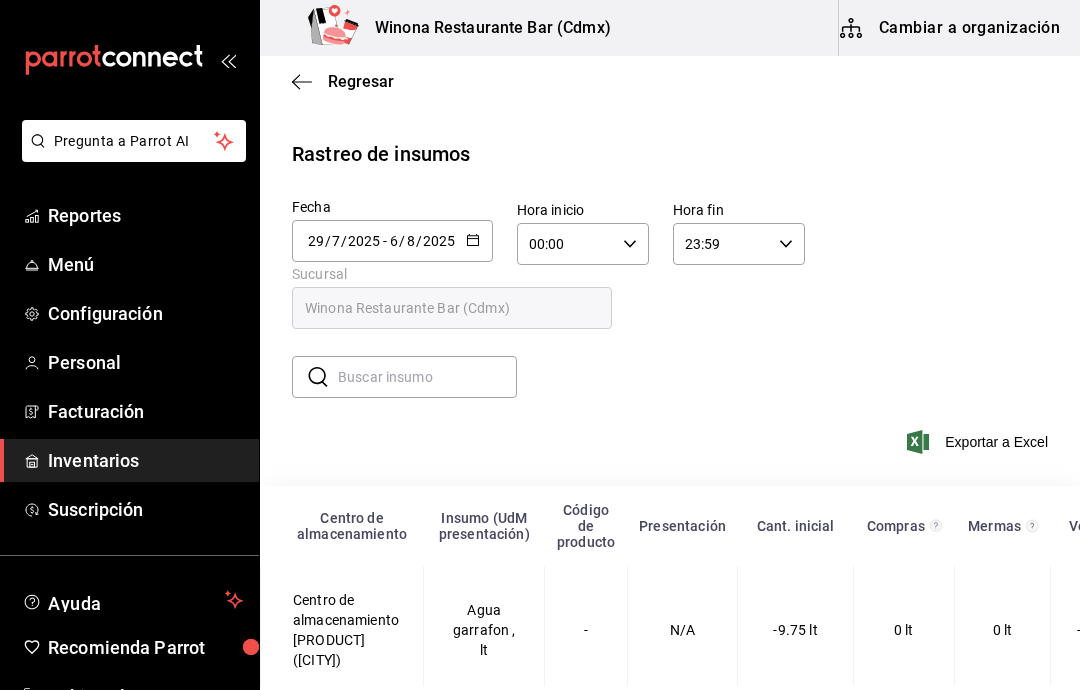 click on "Exportar a Excel" at bounding box center (979, 442) 